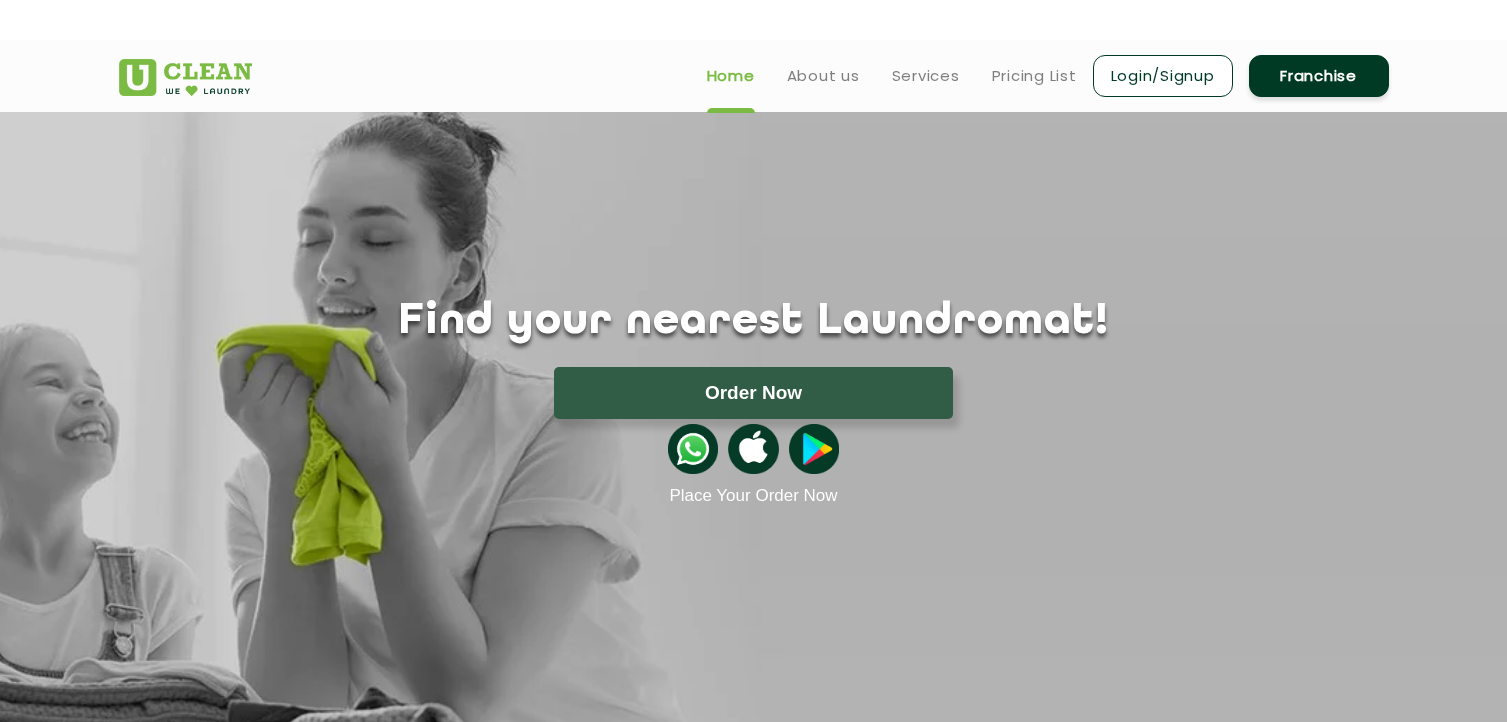 scroll, scrollTop: 0, scrollLeft: 0, axis: both 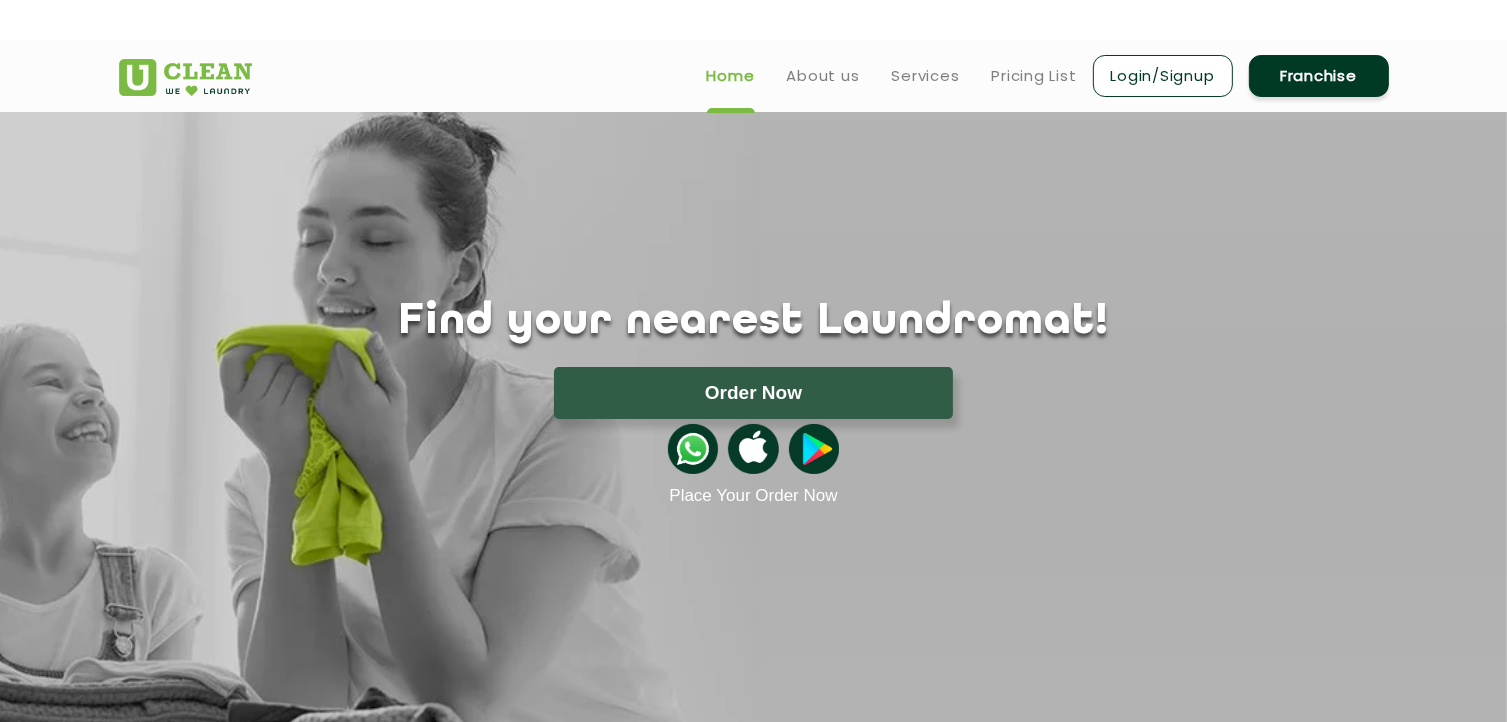 click at bounding box center [2, 6667] 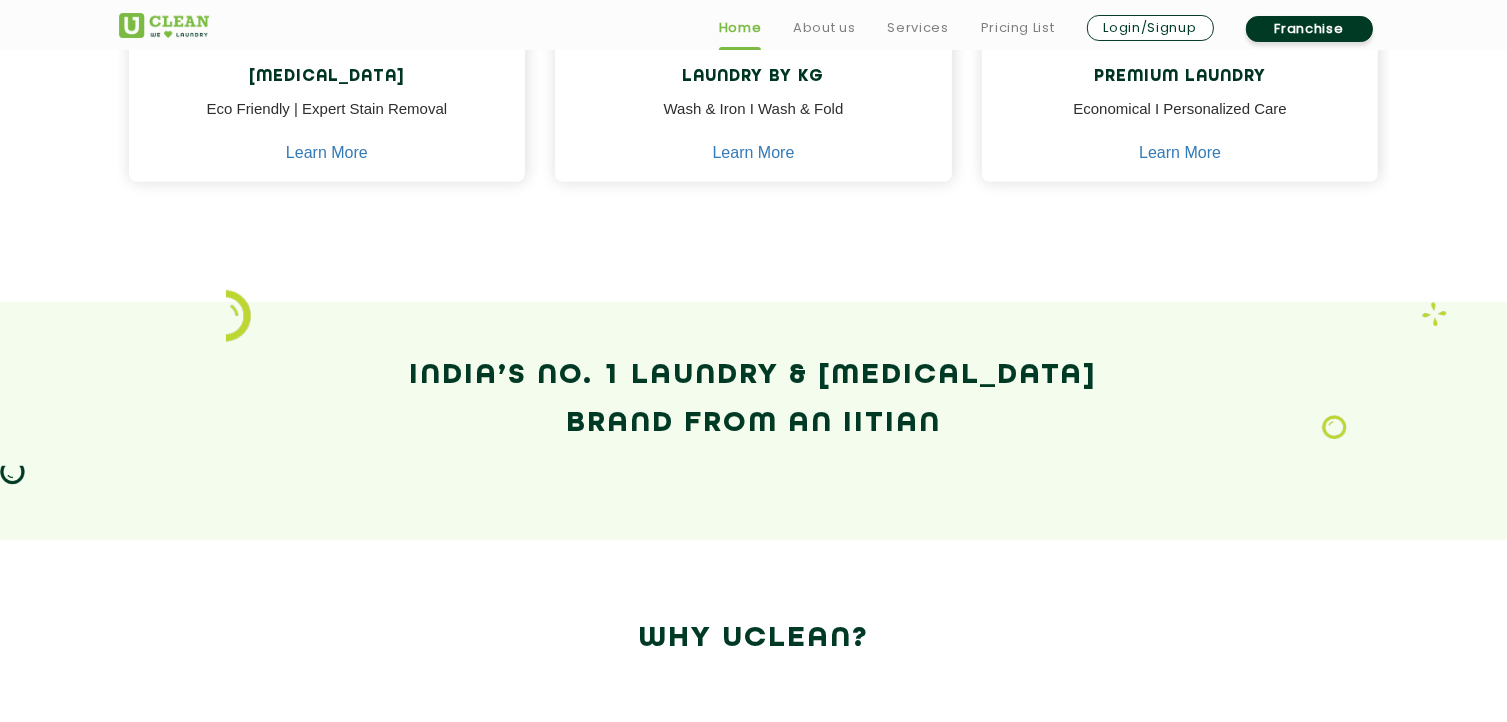 scroll, scrollTop: 1172, scrollLeft: 0, axis: vertical 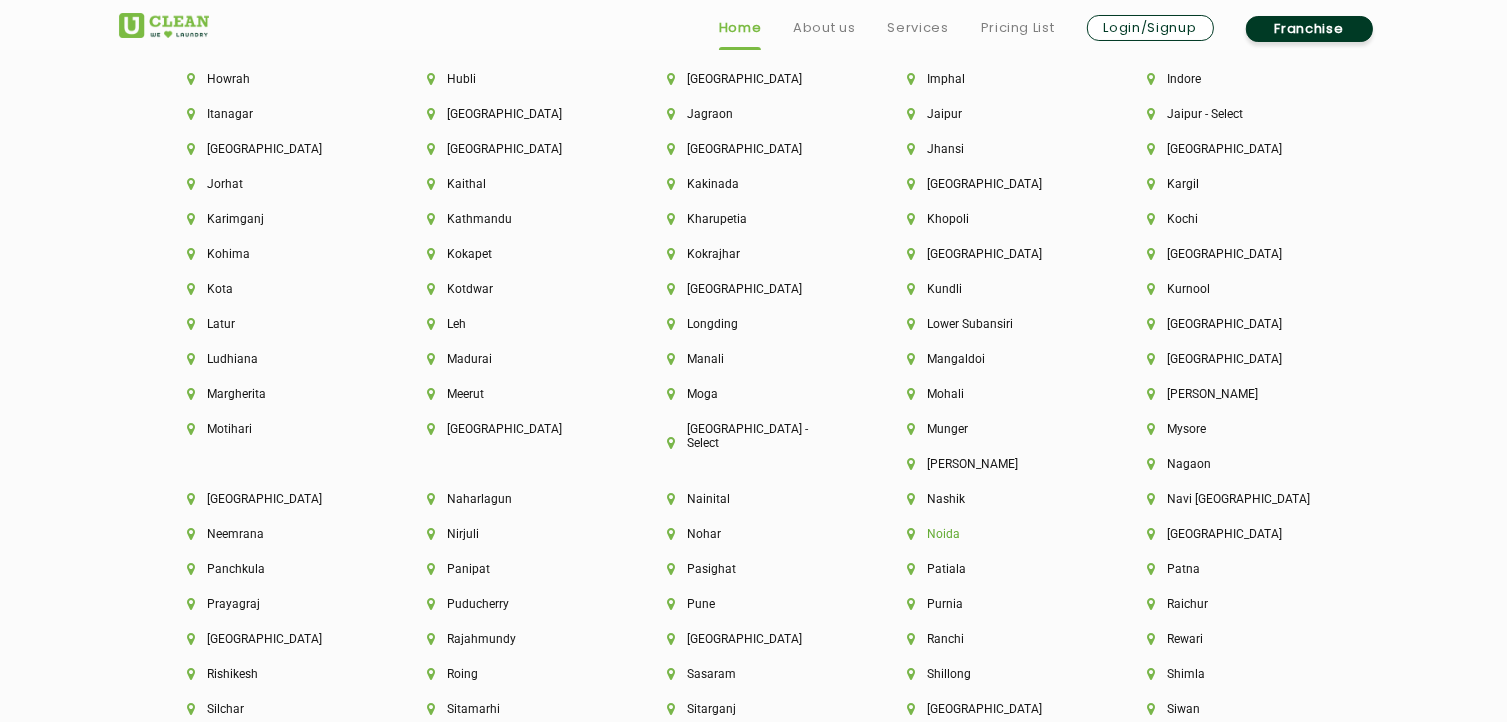 click on "Noida" 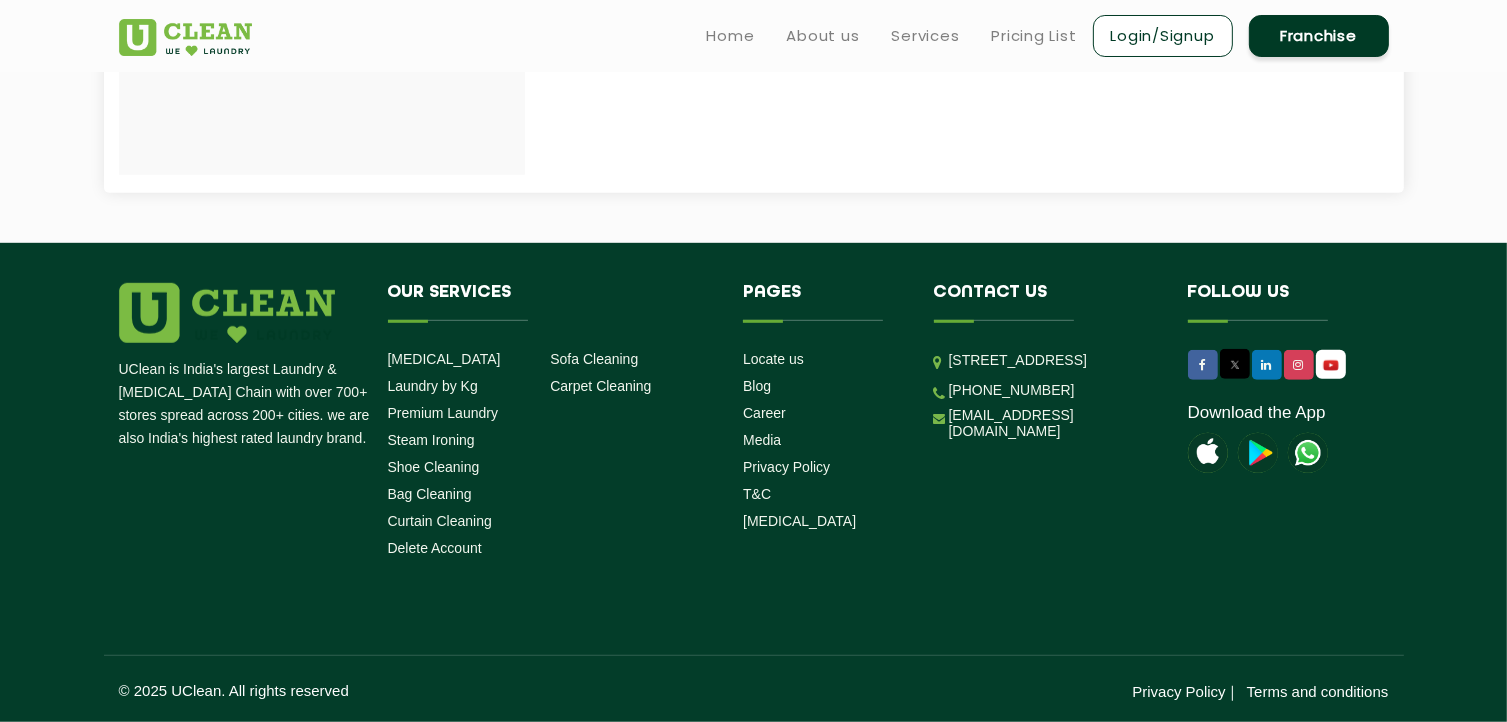 scroll, scrollTop: 0, scrollLeft: 0, axis: both 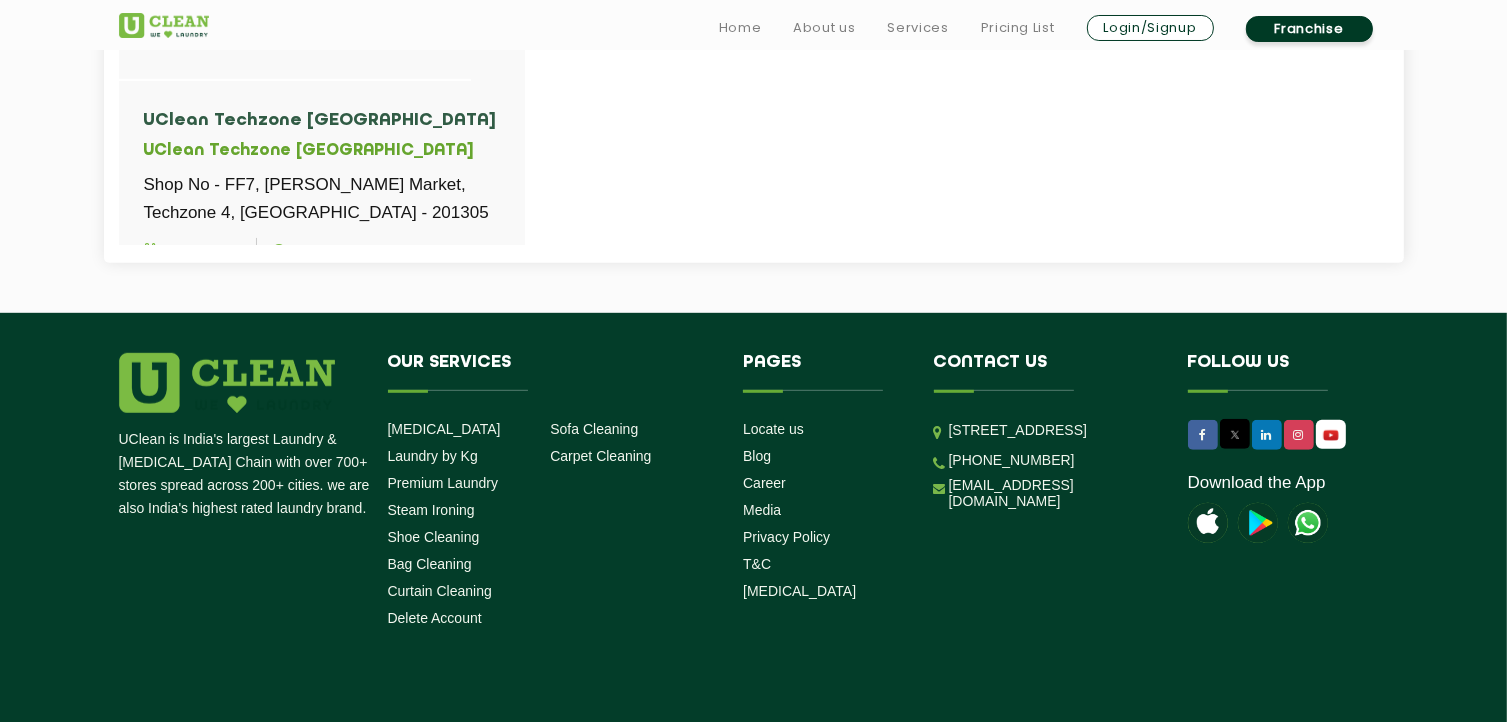 drag, startPoint x: 951, startPoint y: 433, endPoint x: 1060, endPoint y: 504, distance: 130.0846 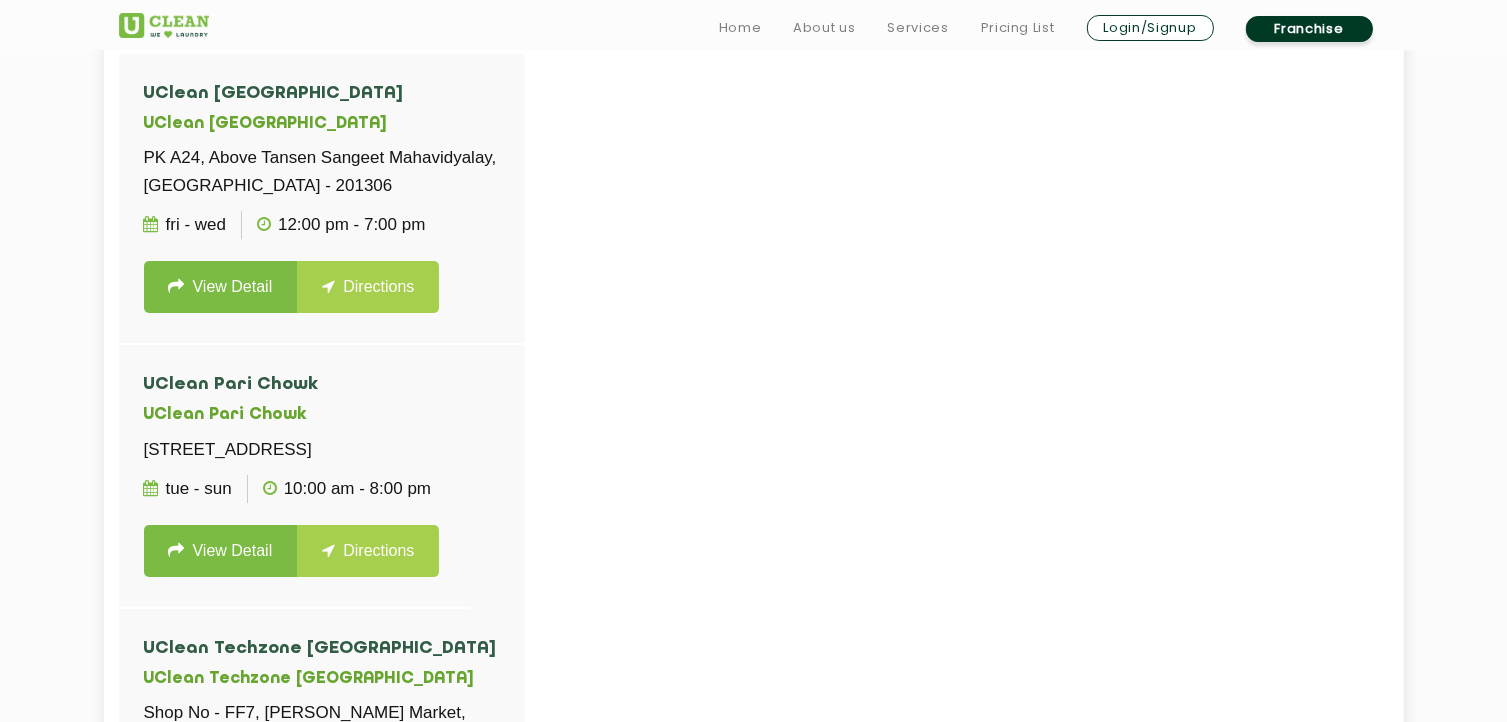 scroll, scrollTop: 607, scrollLeft: 0, axis: vertical 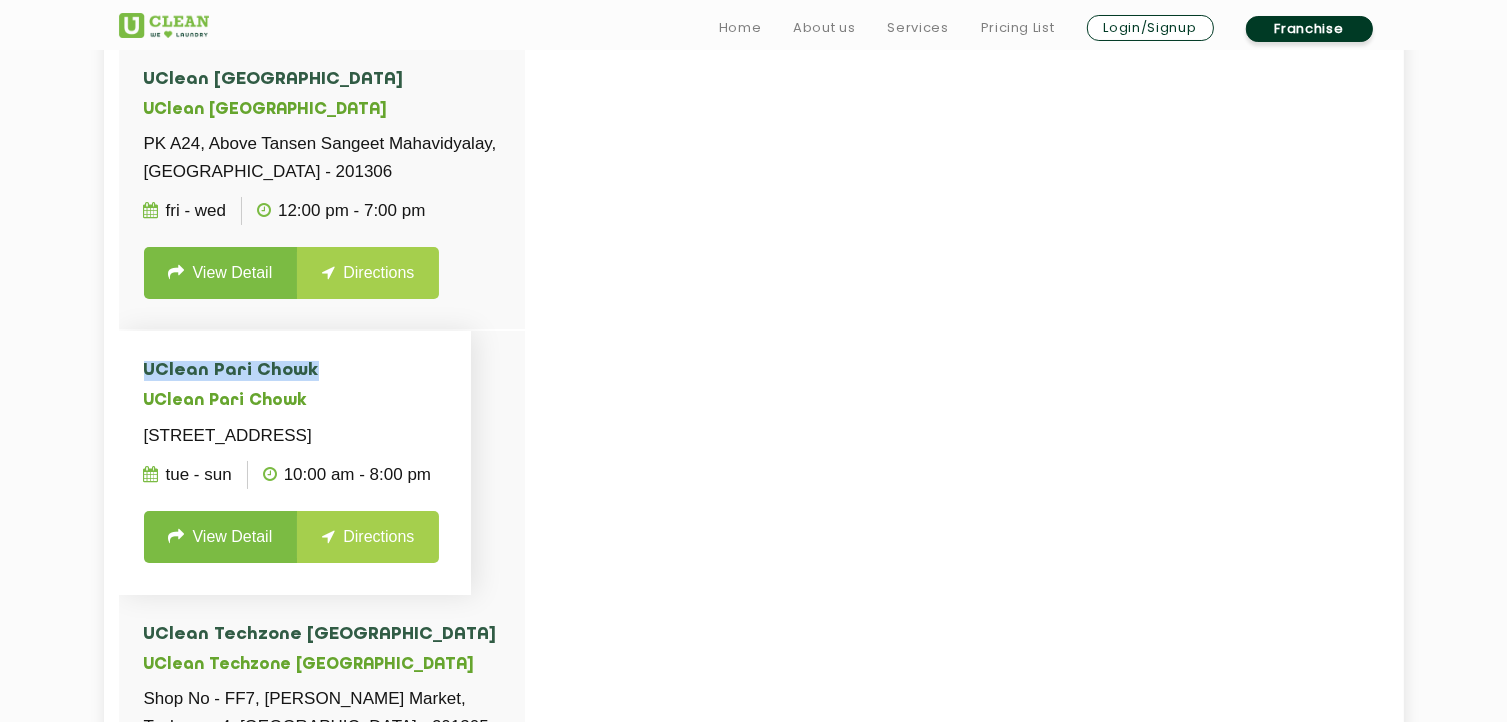 drag, startPoint x: 521, startPoint y: 240, endPoint x: 520, endPoint y: 349, distance: 109.004585 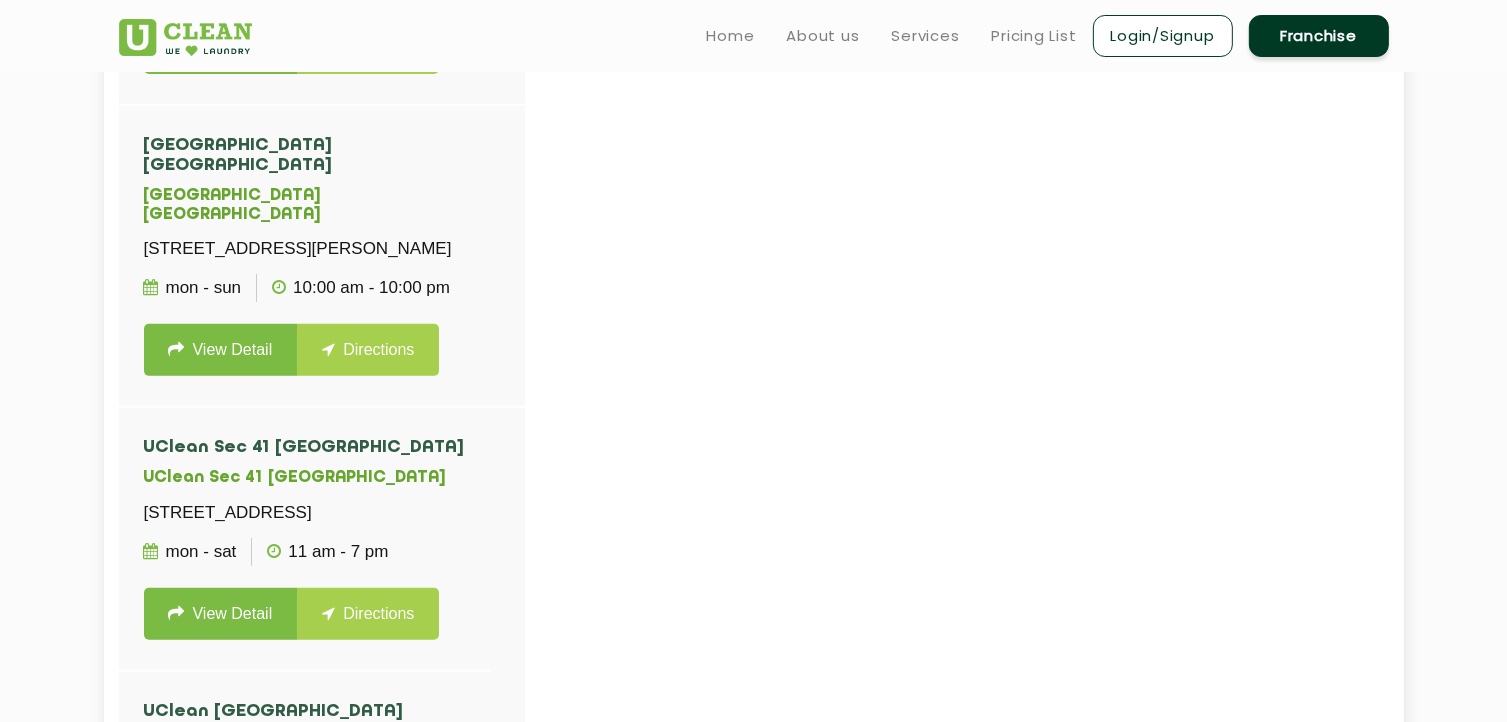 scroll, scrollTop: 801, scrollLeft: 0, axis: vertical 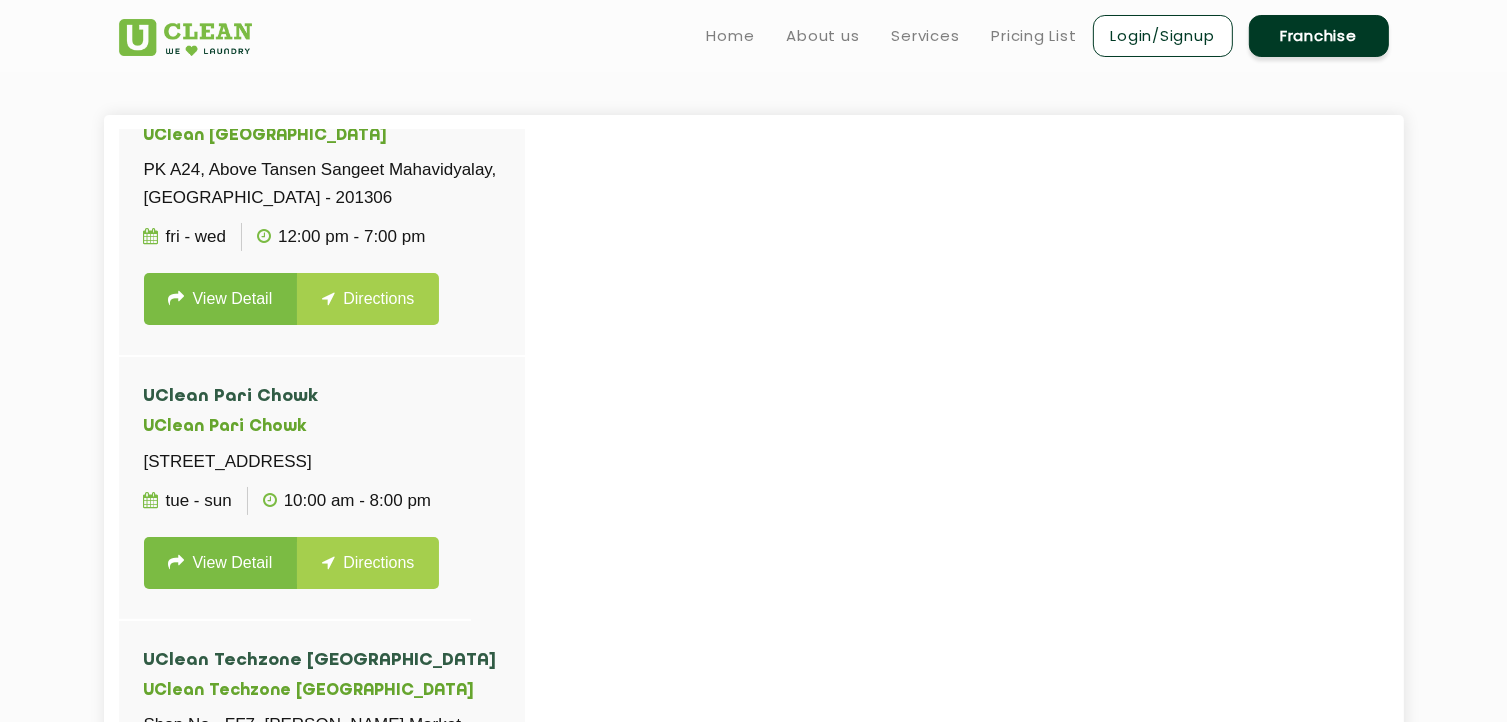 click on "UClean Sector 122 Noida UClean Sector 122 Noida PK A24, Above Tansen Sangeet Mahavidyalay, Sector 122, Noida - 201306 Fri - Wed 12:00 PM - 7:00 PM View Detail Directions  UClean Pari Chowk UClean Pari Chowk 18, KB Complex, Alpha II, Greater Noida - 201308 Tue - Sun 10:00 AM - 8:00 PM View Detail Directions  UClean Techzone Greater Noida UClean Techzone Greater Noida Shop No - FF7, JM Florance Market, Techzone 4, Greater Noida - 201305 Mon - Sun 9:00 AM - 9:00 PM View Detail Directions  UClean Gaur City Greater Noida UClean Gaur City Greater Noida Shop No. 10, Ground Floor, Divyansh Mart, Gaur City-2, Sector 16 C, Noida - 201301 Mon - Sun 10:00 AM - 10:00 PM View Detail Directions  UClean Sec 41 Noida UClean Sec 41 Noida B Block B-127/4 sector 41, Gautam Budh Nagar, Noida, Uttar Pradesh - 201303 Mon - Sat 11 AM - 7 PM View Detail Directions  UClean Greater noida west UClean Greater noida west Shop No. 06, Sector4, Amrapali Golf Homes Shopping Arcade, Greater noida west Mon - Sat 11 AM - 7 PM View Detail" 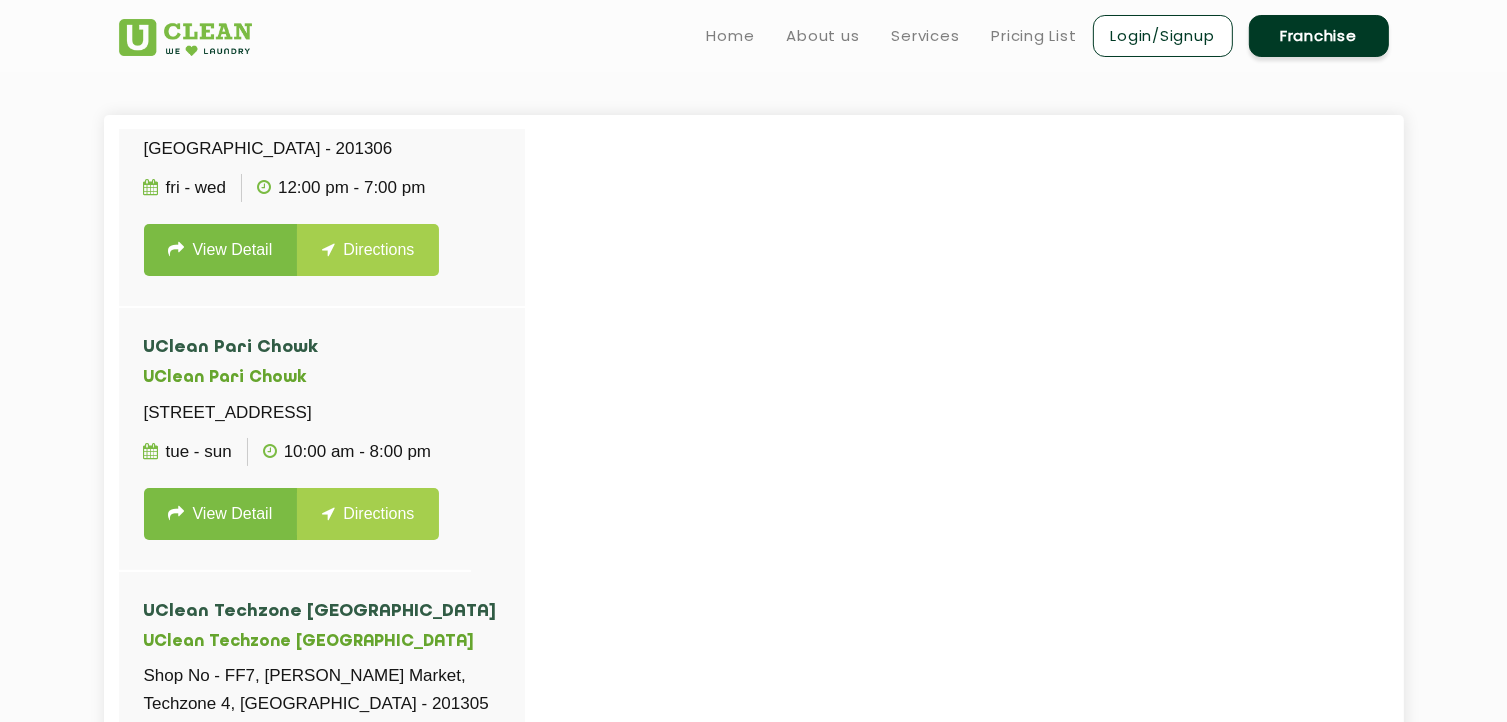 scroll, scrollTop: 127, scrollLeft: 0, axis: vertical 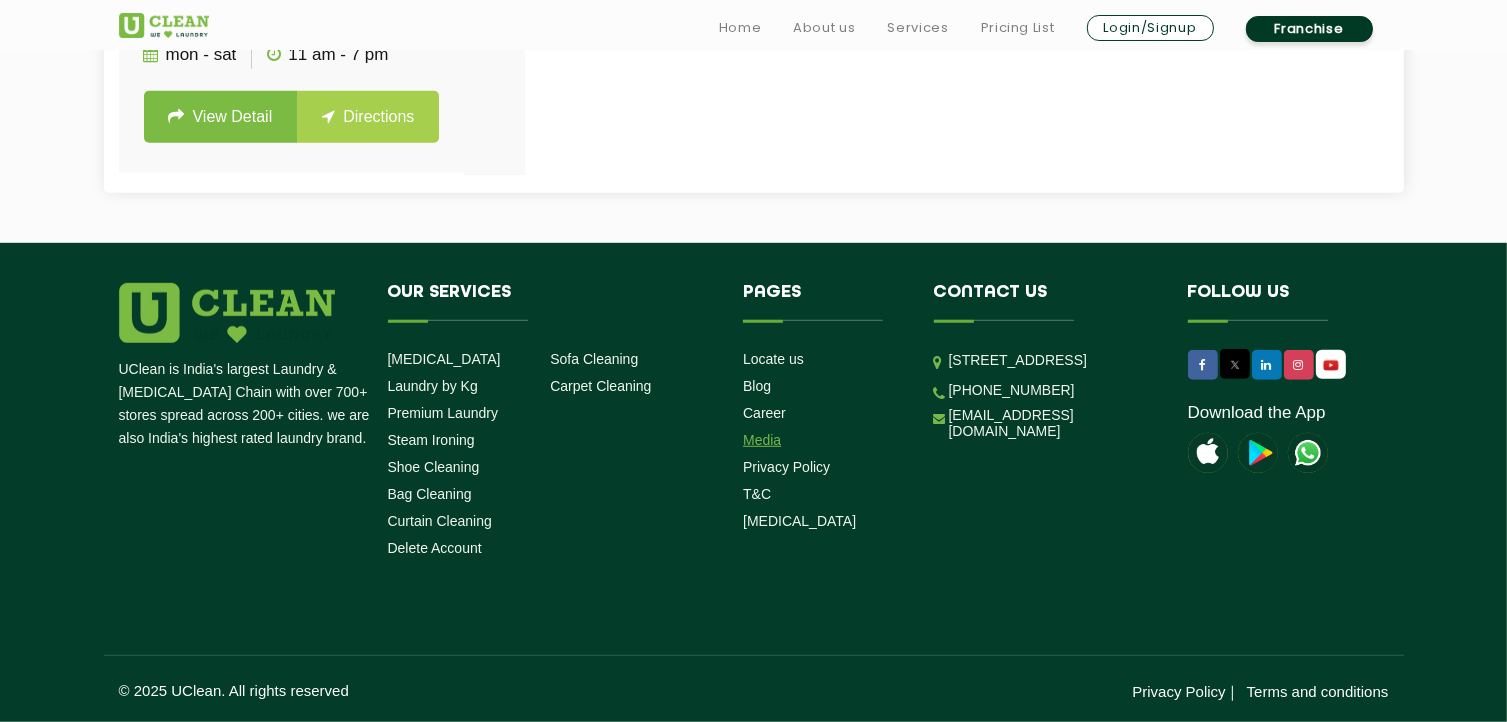 click on "Media" at bounding box center (762, 440) 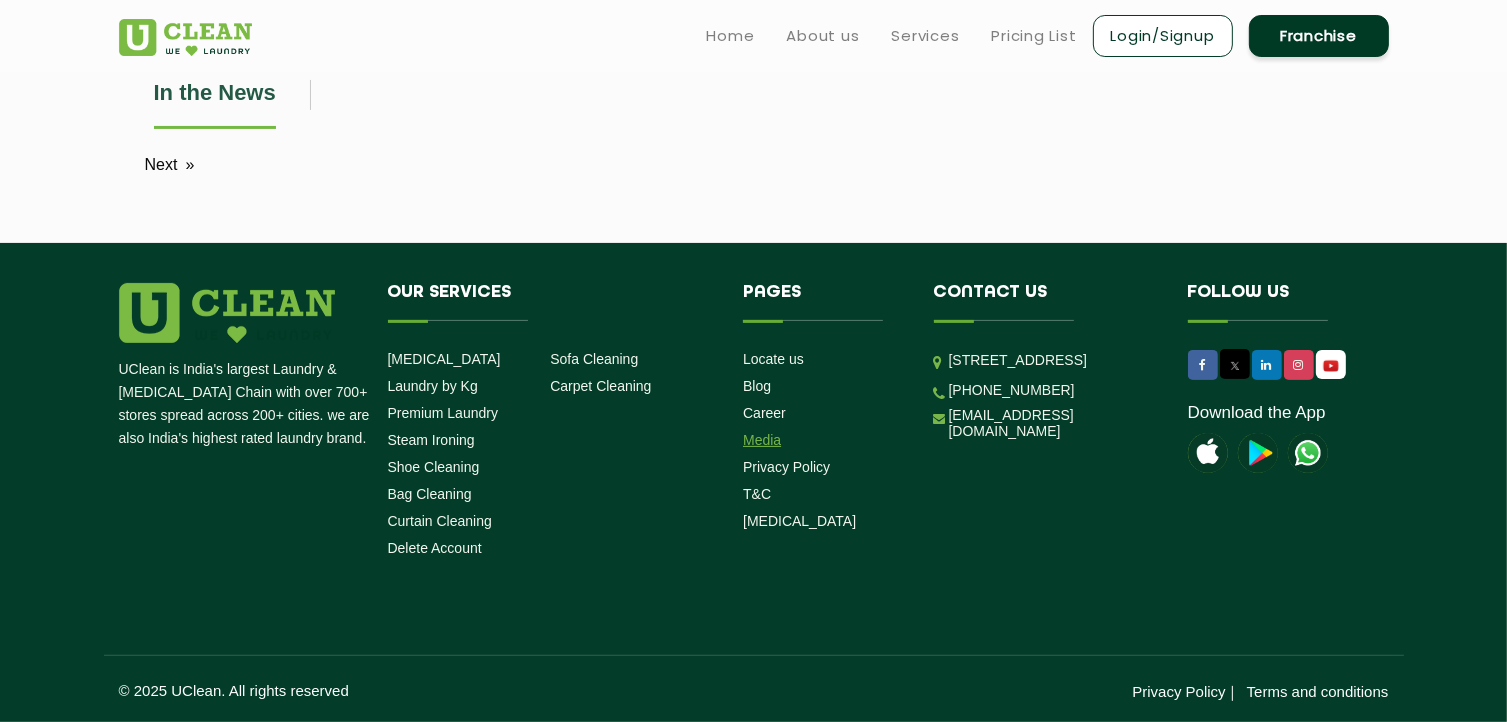 scroll, scrollTop: 0, scrollLeft: 0, axis: both 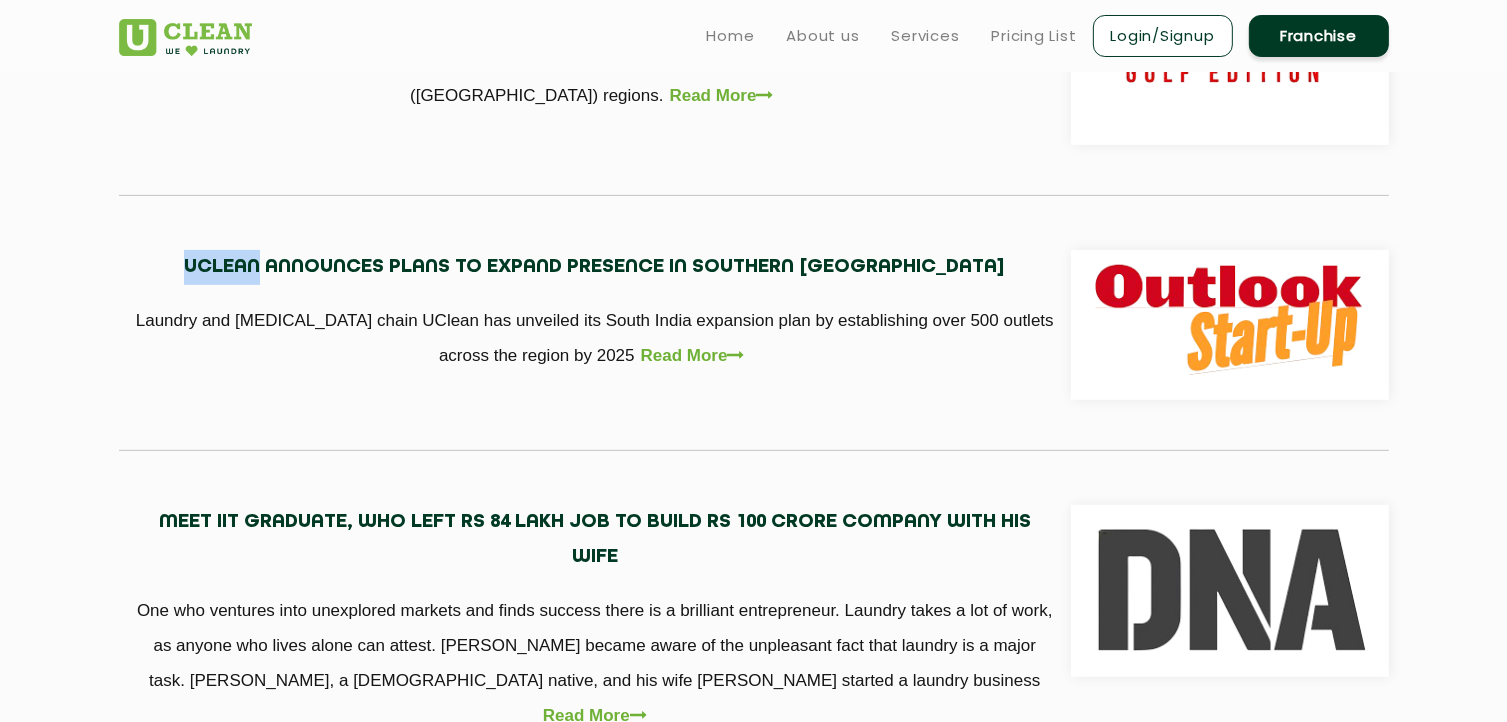 drag, startPoint x: 237, startPoint y: 269, endPoint x: 323, endPoint y: 265, distance: 86.09297 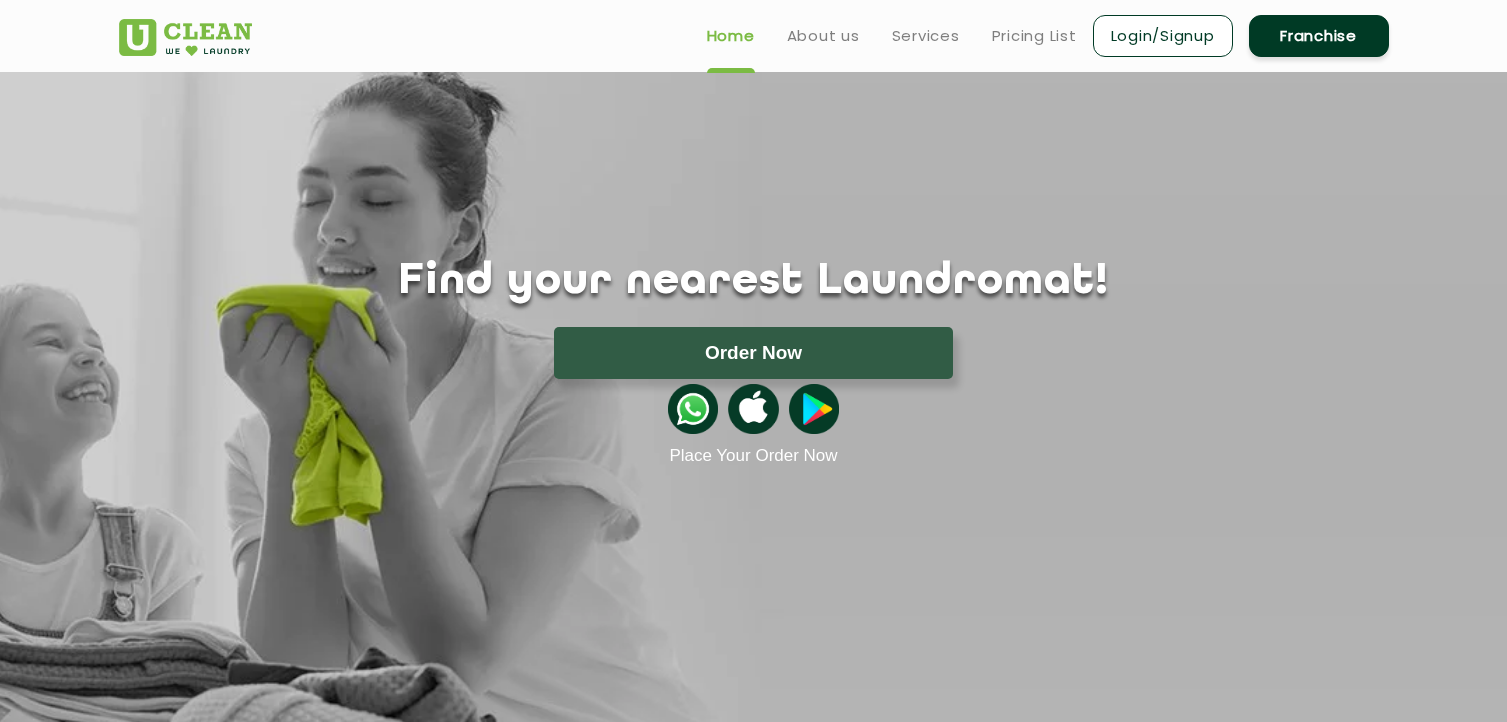 scroll, scrollTop: 0, scrollLeft: 0, axis: both 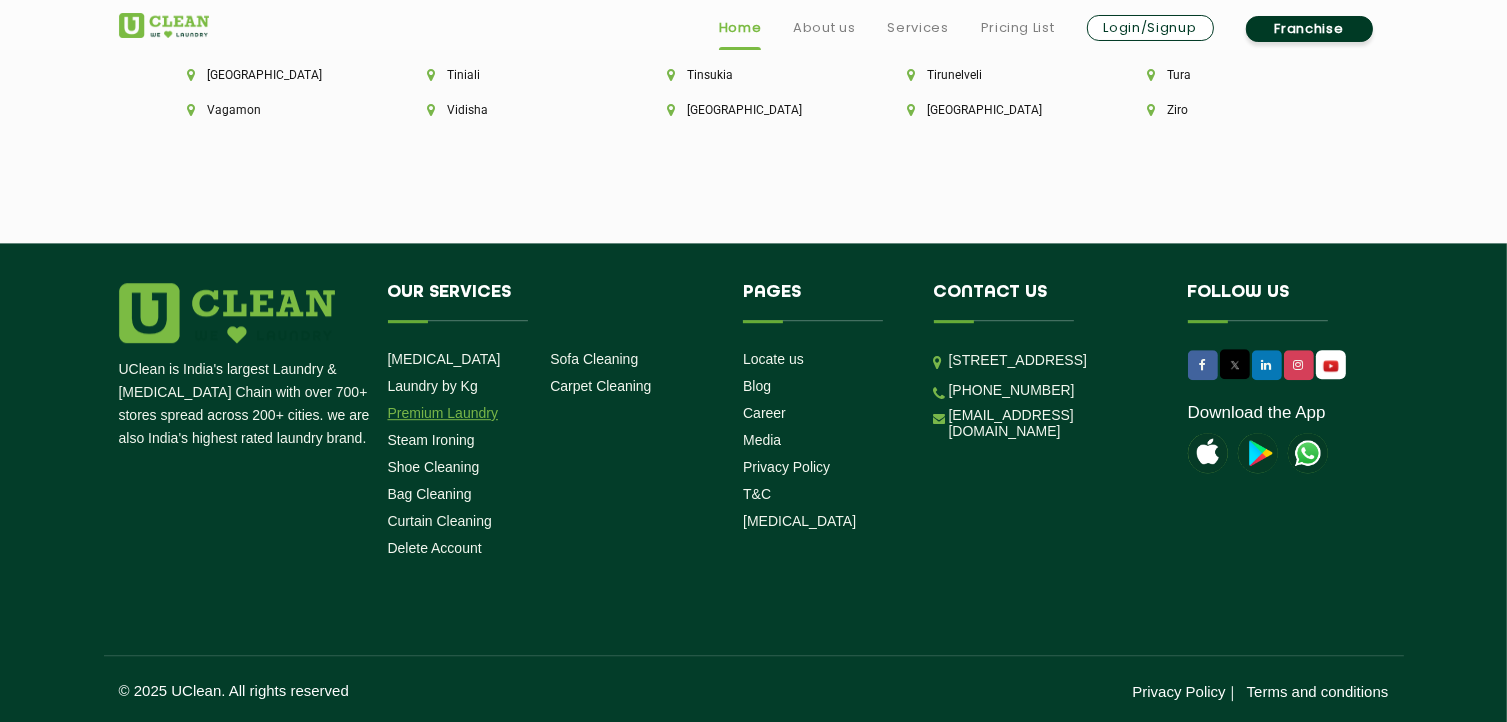 click on "Premium Laundry" at bounding box center [443, 413] 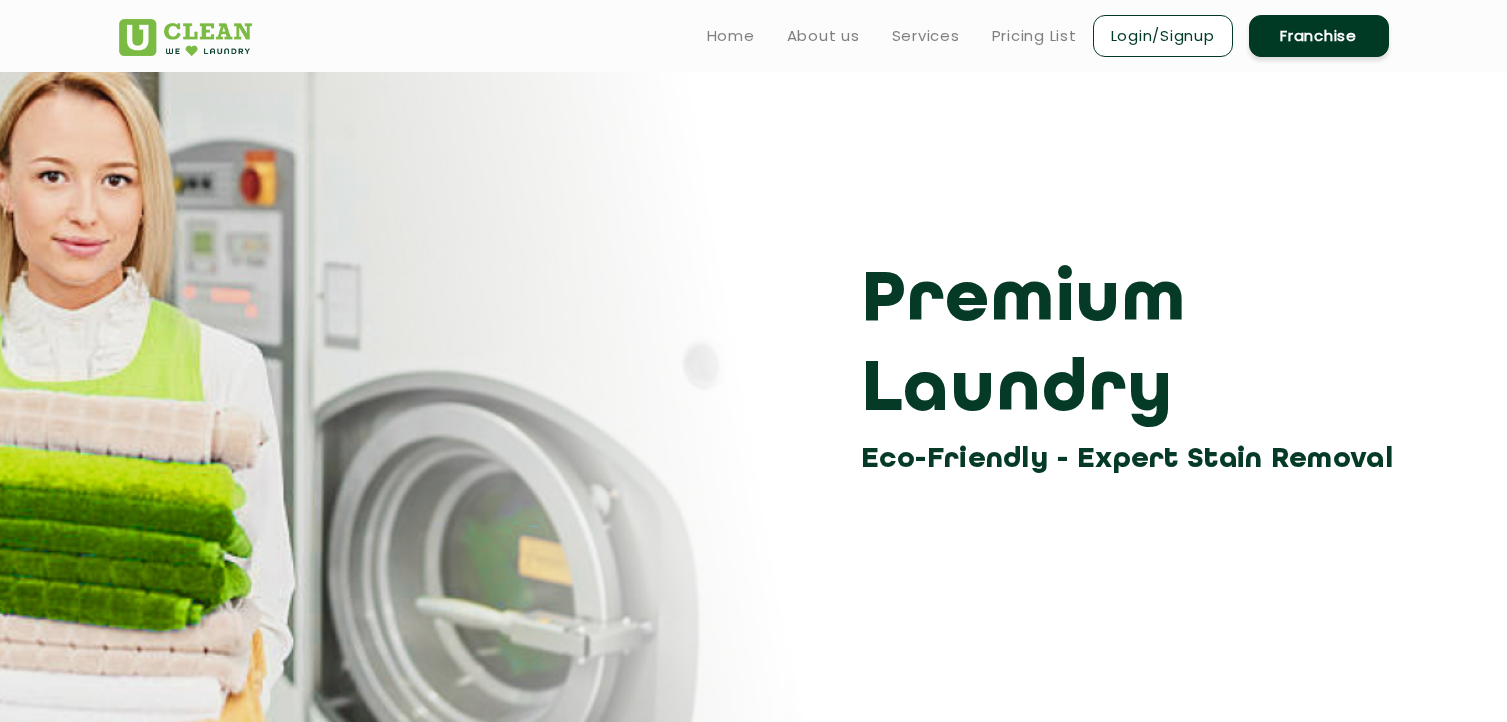 scroll, scrollTop: 0, scrollLeft: 0, axis: both 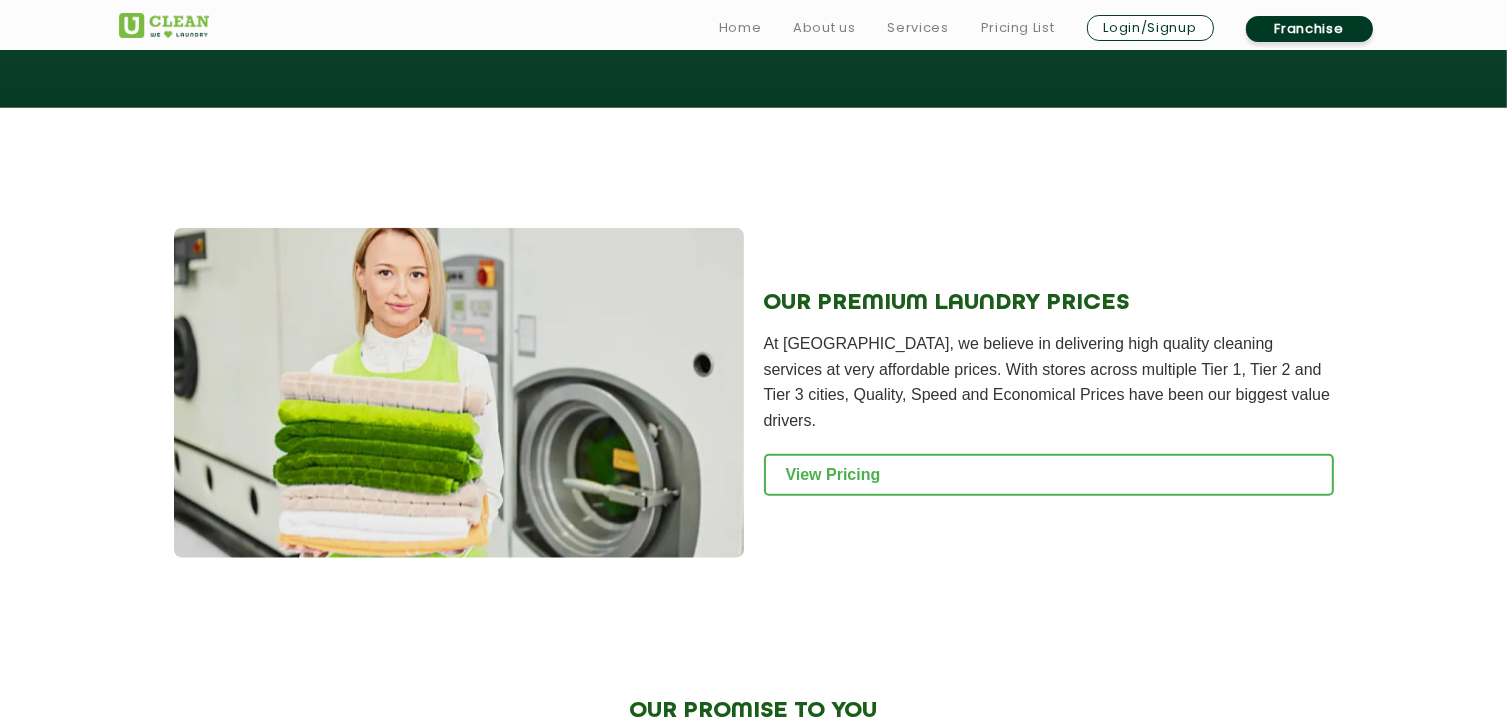 click 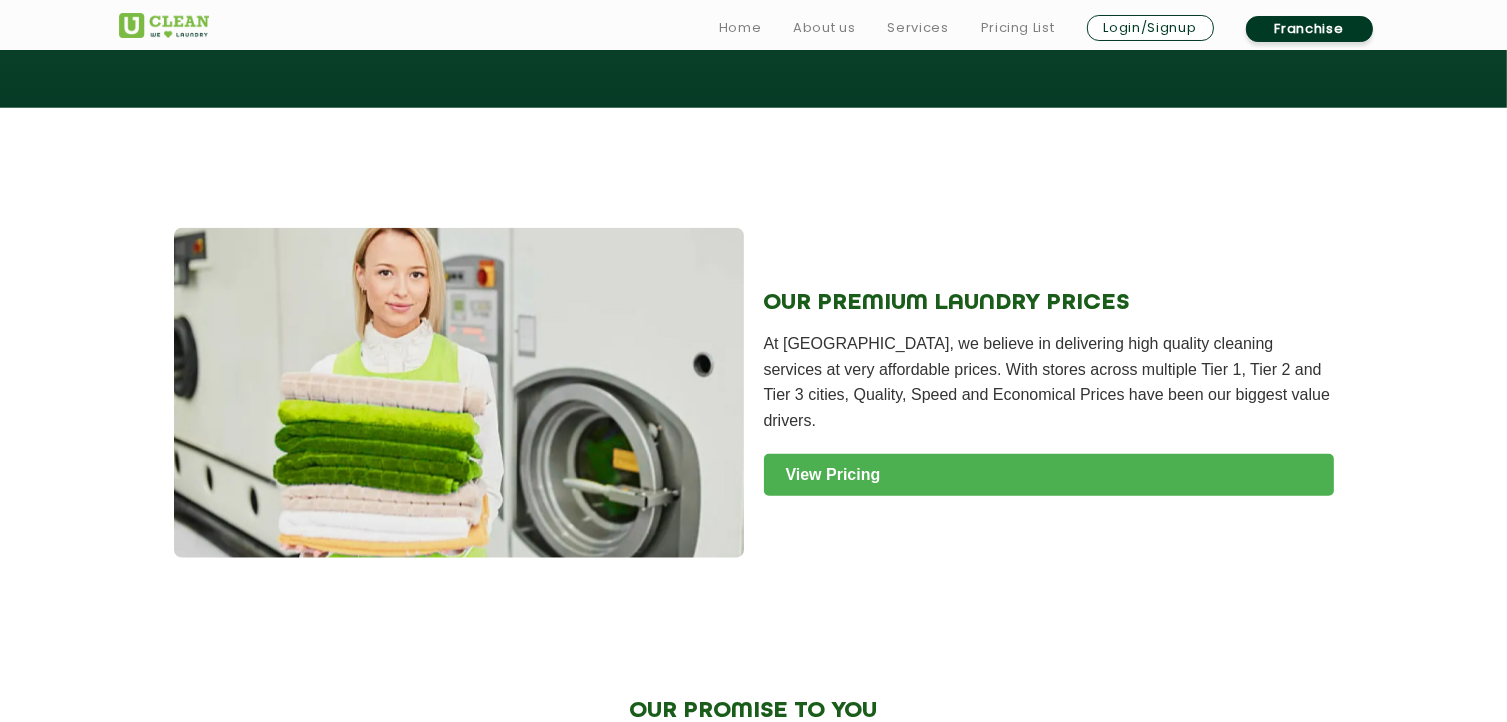 click on "View Pricing" 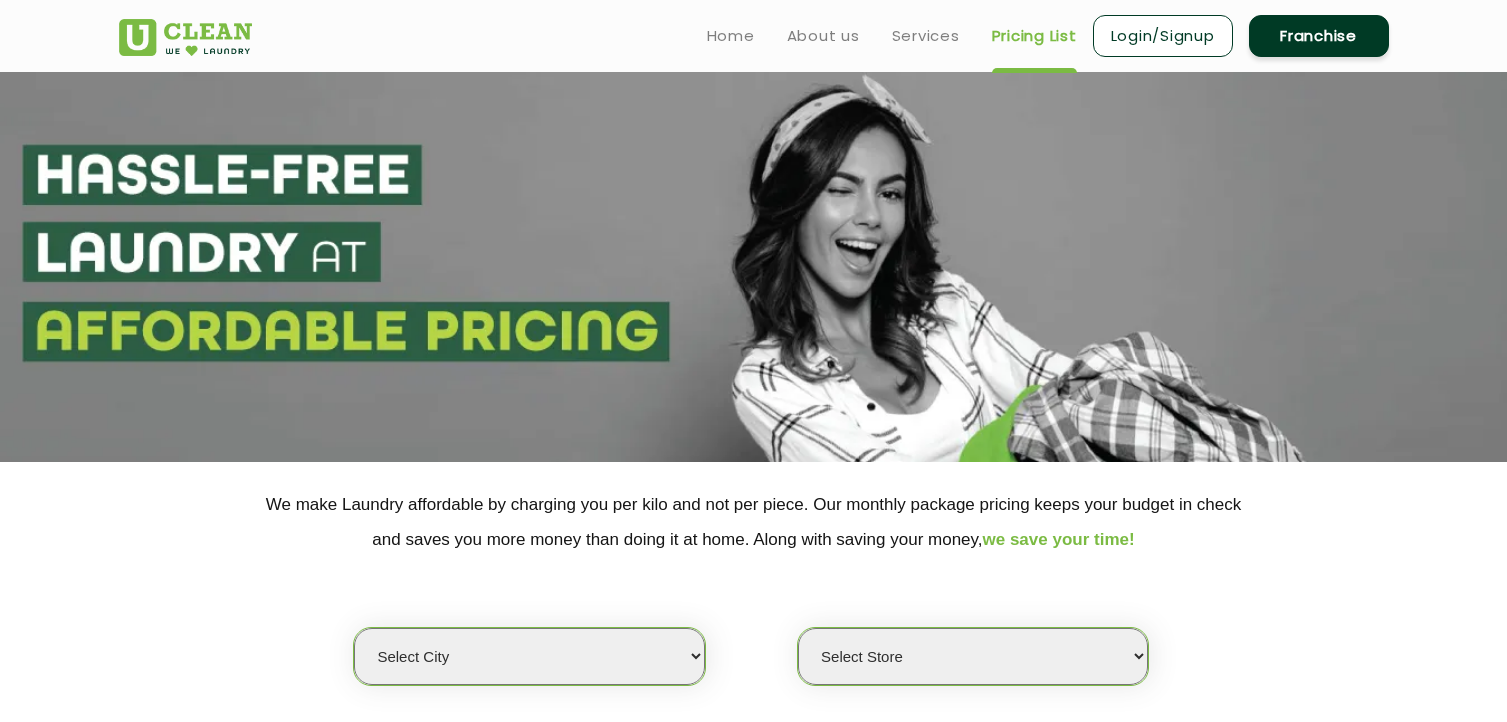 scroll, scrollTop: 0, scrollLeft: 0, axis: both 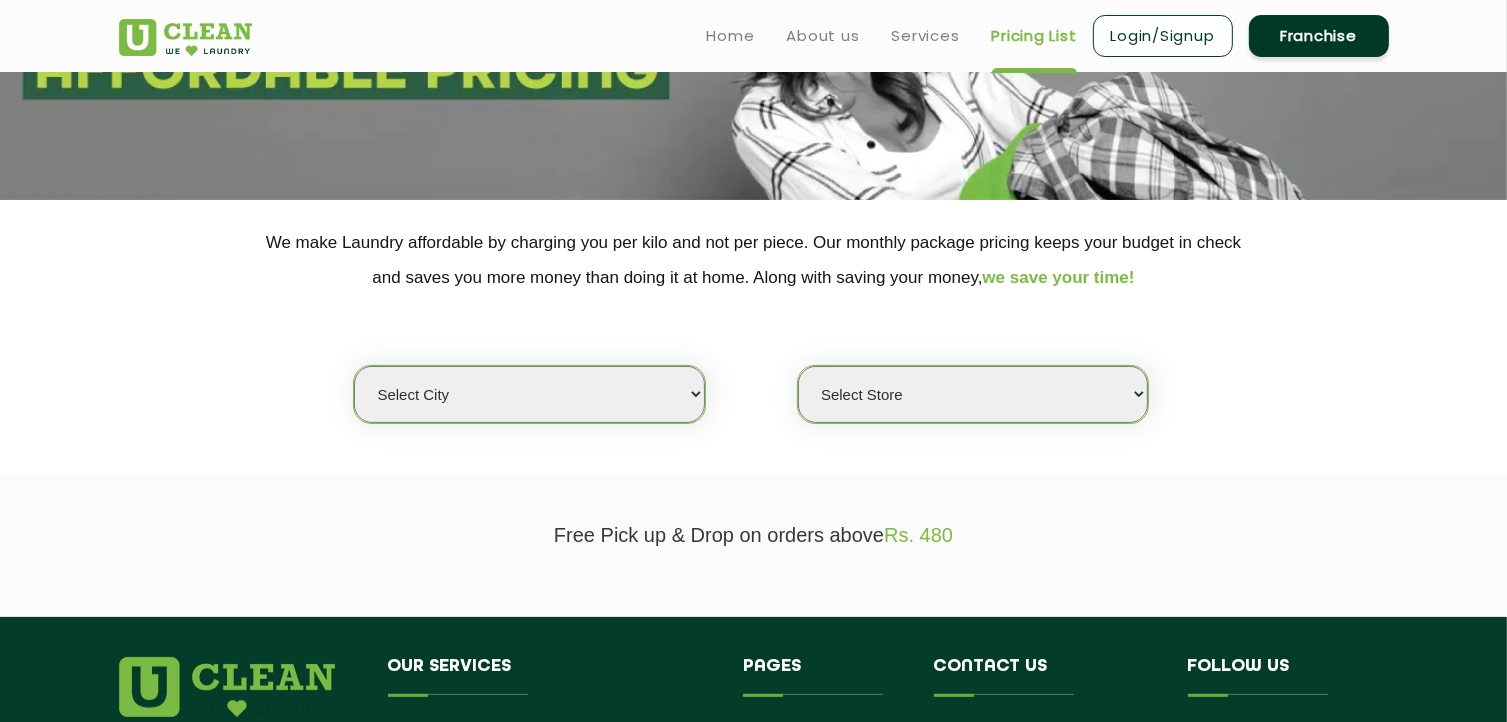 click on "Select city Aalo Agartala Agra Ahmedabad Akola Aligarh Alwar - UClean Select Amravati Aurangabad Ayodhya Bahadurgarh Bahraich Baleswar Baramulla Bareilly Barmer Barpeta Bathinda Belgaum Bengaluru Berhampur Bettiah Bhagalpur Bhilwara Bhiwadi Bhopal Bhubaneshwar Bidar Bikaner Bilaspur Bokaro Bongaigaon Chandigarh Chennai Chitrakoot Cochin Coimbatore Cooch Behar Coonoor Daman Danapur Darrang Daudnagar Dehradun Delhi Deoghar Dhanbad Dharwad Dhule Dibrugarh Digboi Dimapur Dindigul Duliajan Ellenabad Erode Faridabad Gandhidham Gandhinagar Garia Ghaziabad Goa Gohana Golaghat Gonda Gorakhpur Gurugram Guwahati Gwalior Haldwani Hamirpur Hanumangarh Haridwar Hingoli Hojai Howrah Hubli Hyderabad Imphal Indore Itanagar Jagdalpur Jagraon Jaipur Jaipur - Select Jammu Jamshedpur Jehanabad Jhansi Jodhpur Jorhat Kaithal Kakinada Kanpur Kargil Karimganj Kathmandu Kharupetia Khopoli Kochi Kohima Kokapet Kokrajhar Kolhapur Kolkata Kota Kotdwar Krishnanagar Kundli Kurnool Latur Leh Longding Lower Subansiri Lucknow Ludhiana Madurai" at bounding box center [529, 394] 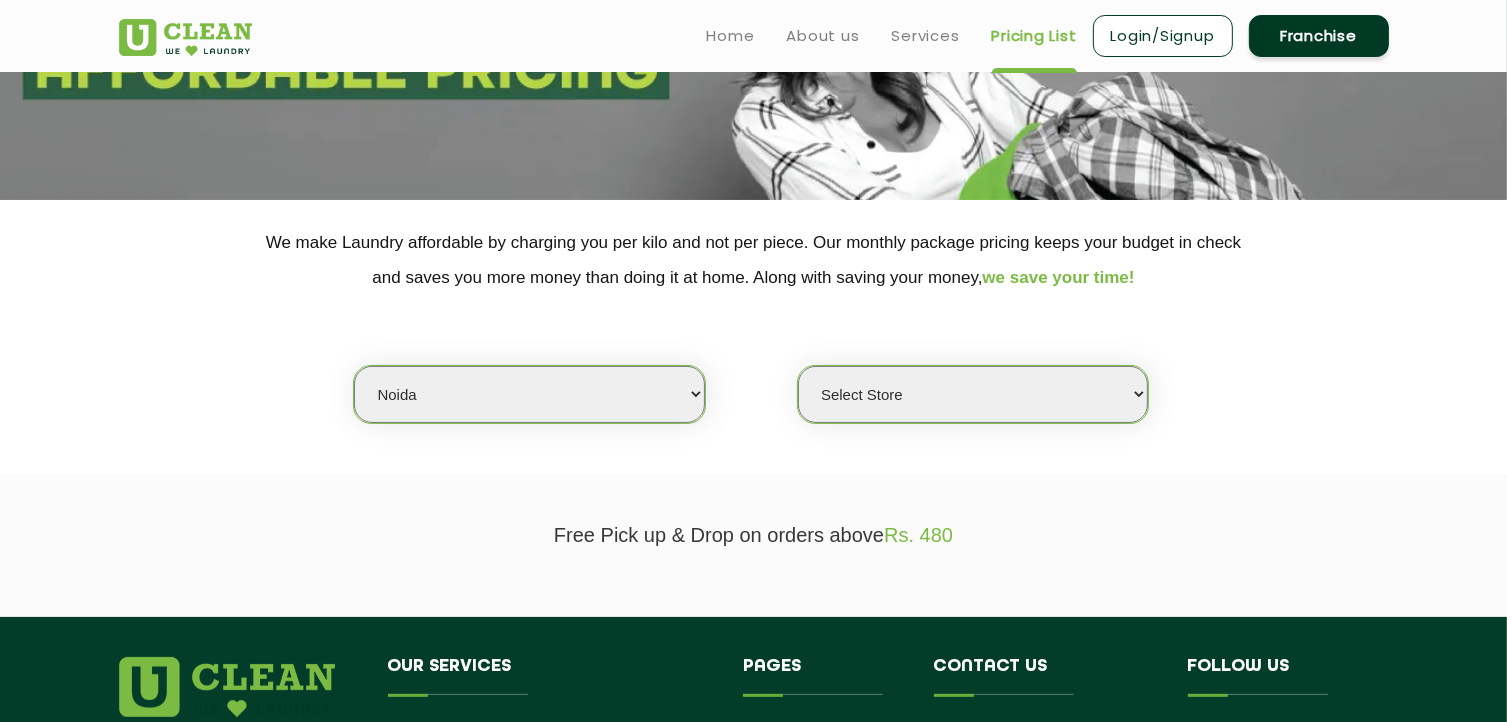 click on "Select city Aalo Agartala Agra Ahmedabad Akola Aligarh Alwar - UClean Select Amravati Aurangabad Ayodhya Bahadurgarh Bahraich Baleswar Baramulla Bareilly Barmer Barpeta Bathinda Belgaum Bengaluru Berhampur Bettiah Bhagalpur Bhilwara Bhiwadi Bhopal Bhubaneshwar Bidar Bikaner Bilaspur Bokaro Bongaigaon Chandigarh Chennai Chitrakoot Cochin Coimbatore Cooch Behar Coonoor Daman Danapur Darrang Daudnagar Dehradun Delhi Deoghar Dhanbad Dharwad Dhule Dibrugarh Digboi Dimapur Dindigul Duliajan Ellenabad Erode Faridabad Gandhidham Gandhinagar Garia Ghaziabad Goa Gohana Golaghat Gonda Gorakhpur Gurugram Guwahati Gwalior Haldwani Hamirpur Hanumangarh Haridwar Hingoli Hojai Howrah Hubli Hyderabad Imphal Indore Itanagar Jagdalpur Jagraon Jaipur Jaipur - Select Jammu Jamshedpur Jehanabad Jhansi Jodhpur Jorhat Kaithal Kakinada Kanpur Kargil Karimganj Kathmandu Kharupetia Khopoli Kochi Kohima Kokapet Kokrajhar Kolhapur Kolkata Kota Kotdwar Krishnanagar Kundli Kurnool Latur Leh Longding Lower Subansiri Lucknow Ludhiana Madurai" at bounding box center [529, 394] 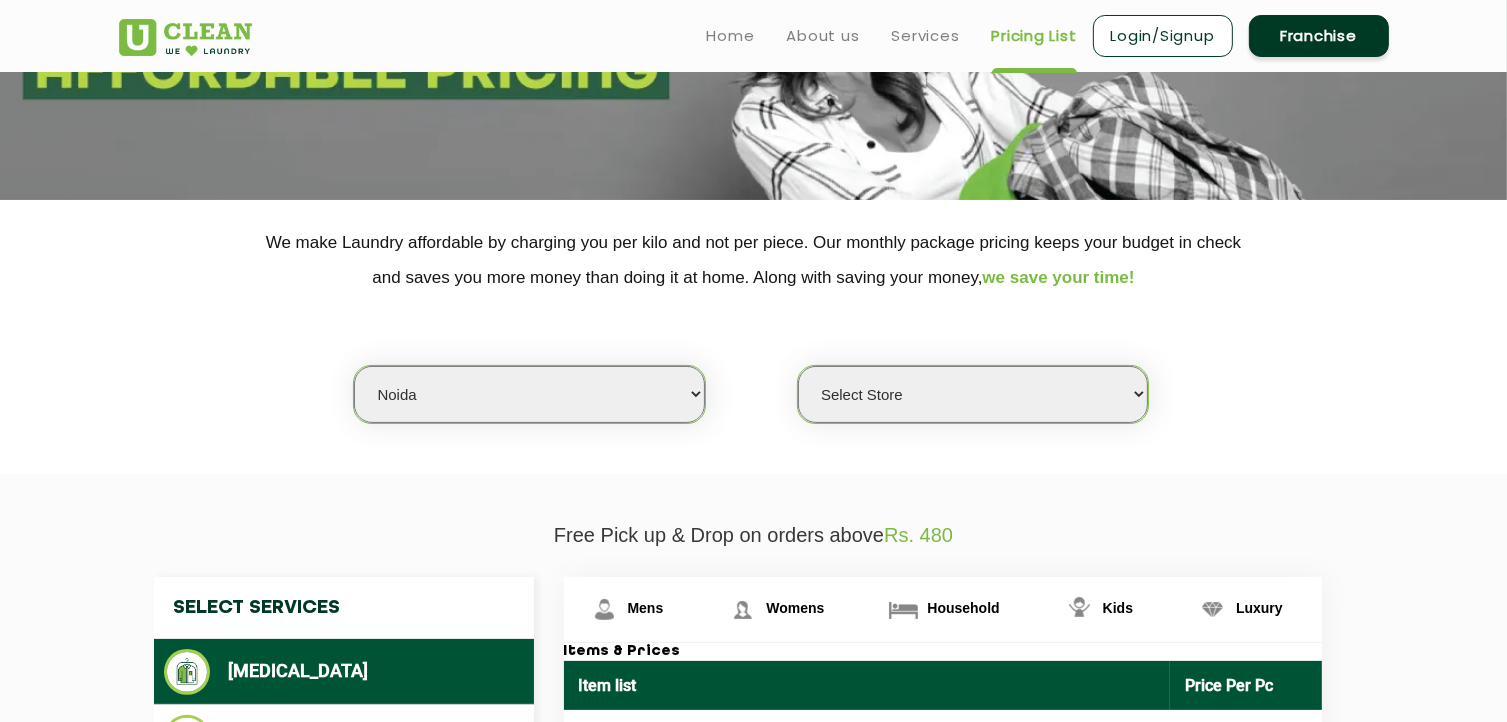 click on "Select Store UClean Sector 122 Noida UClean Pari Chowk UClean Techzone Greater Noida UClean Gaur City Greater Noida UClean Sec 41 Noida UClean Greater noida west UClean ATS Paradiso" at bounding box center (973, 394) 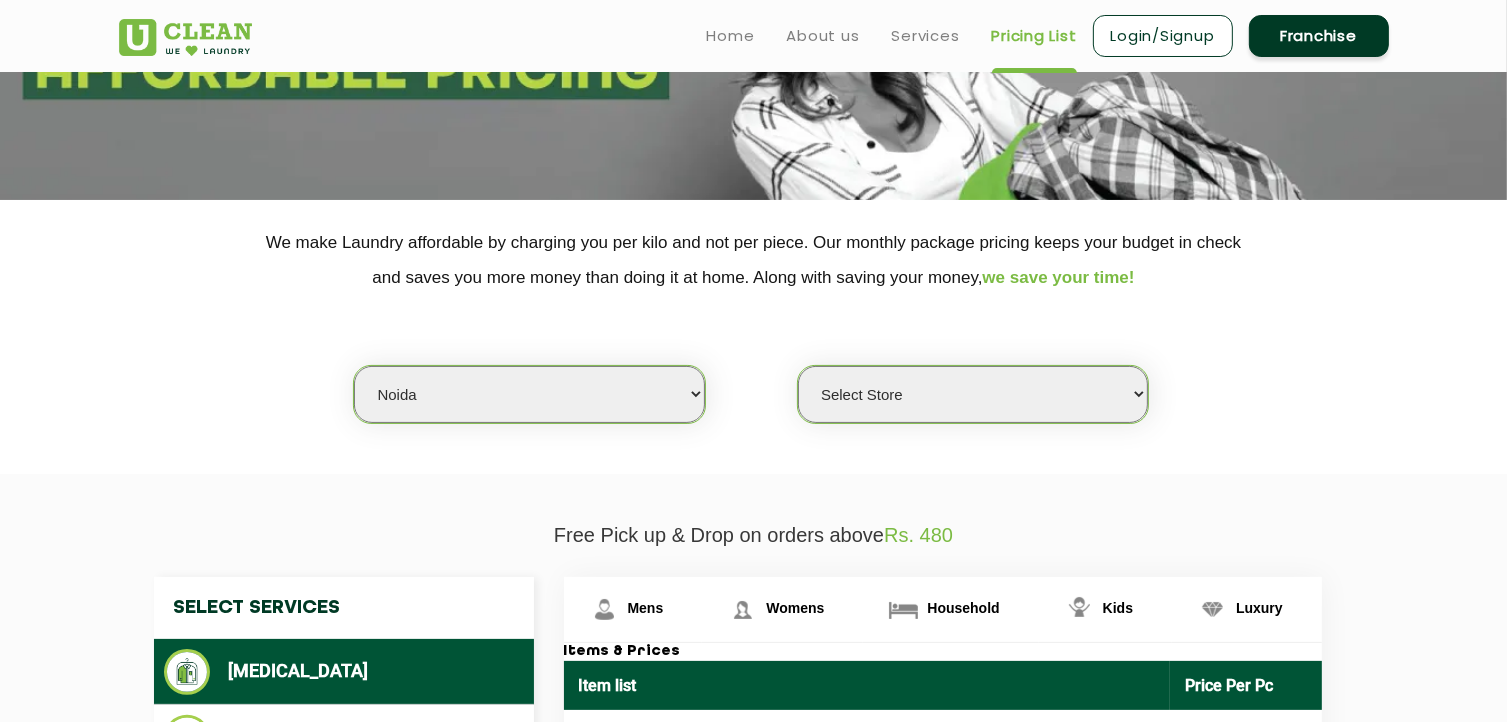 select on "519" 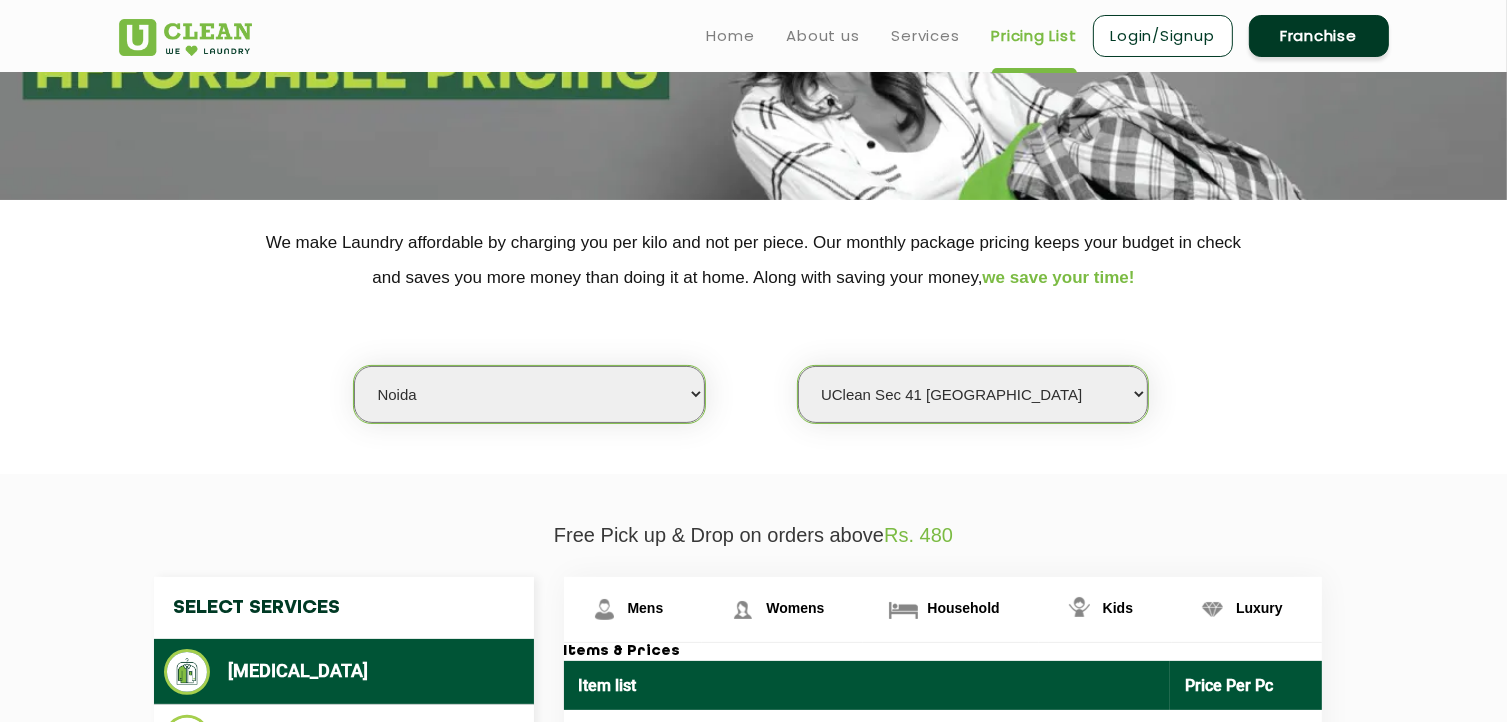 click on "Select Store UClean Sector 122 Noida UClean Pari Chowk UClean Techzone Greater Noida UClean Gaur City Greater Noida UClean Sec 41 Noida UClean Greater noida west UClean ATS Paradiso" at bounding box center (973, 394) 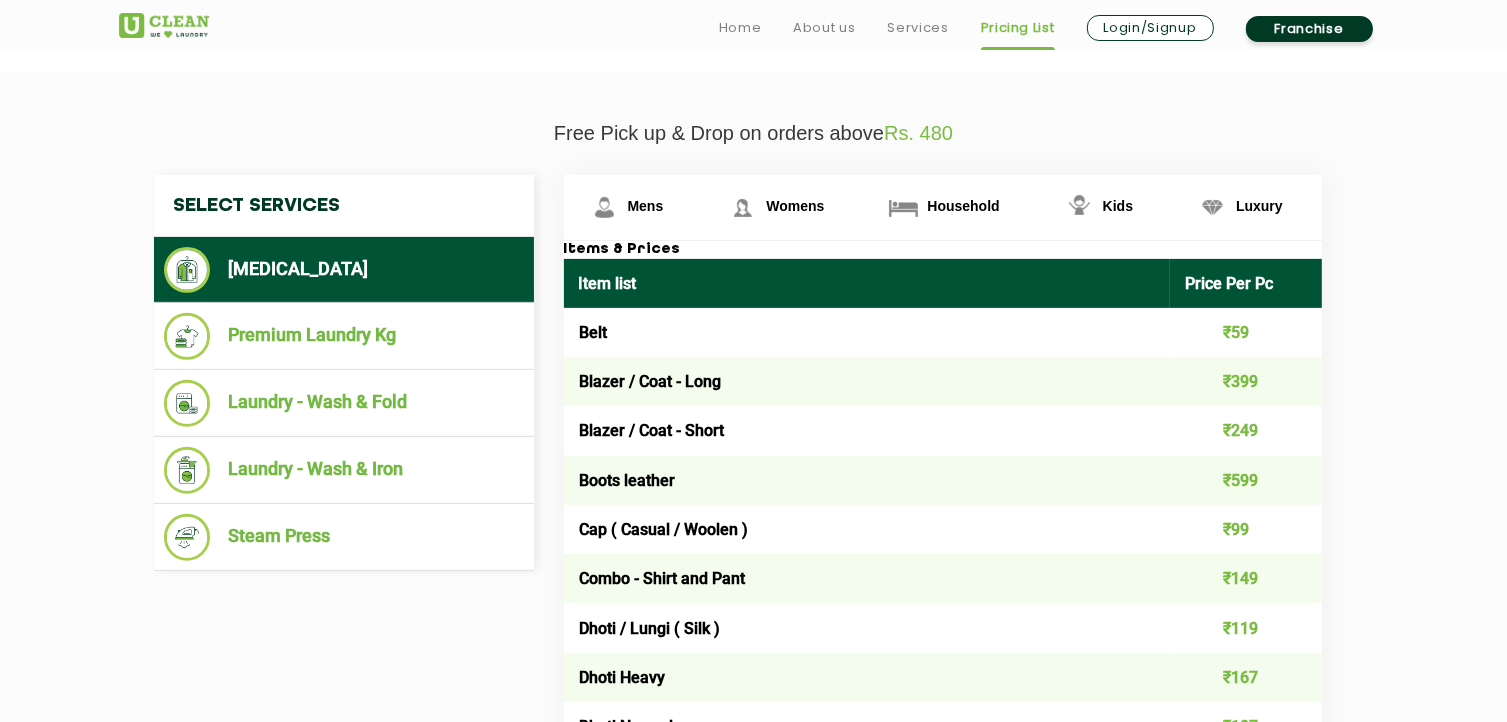 scroll, scrollTop: 676, scrollLeft: 0, axis: vertical 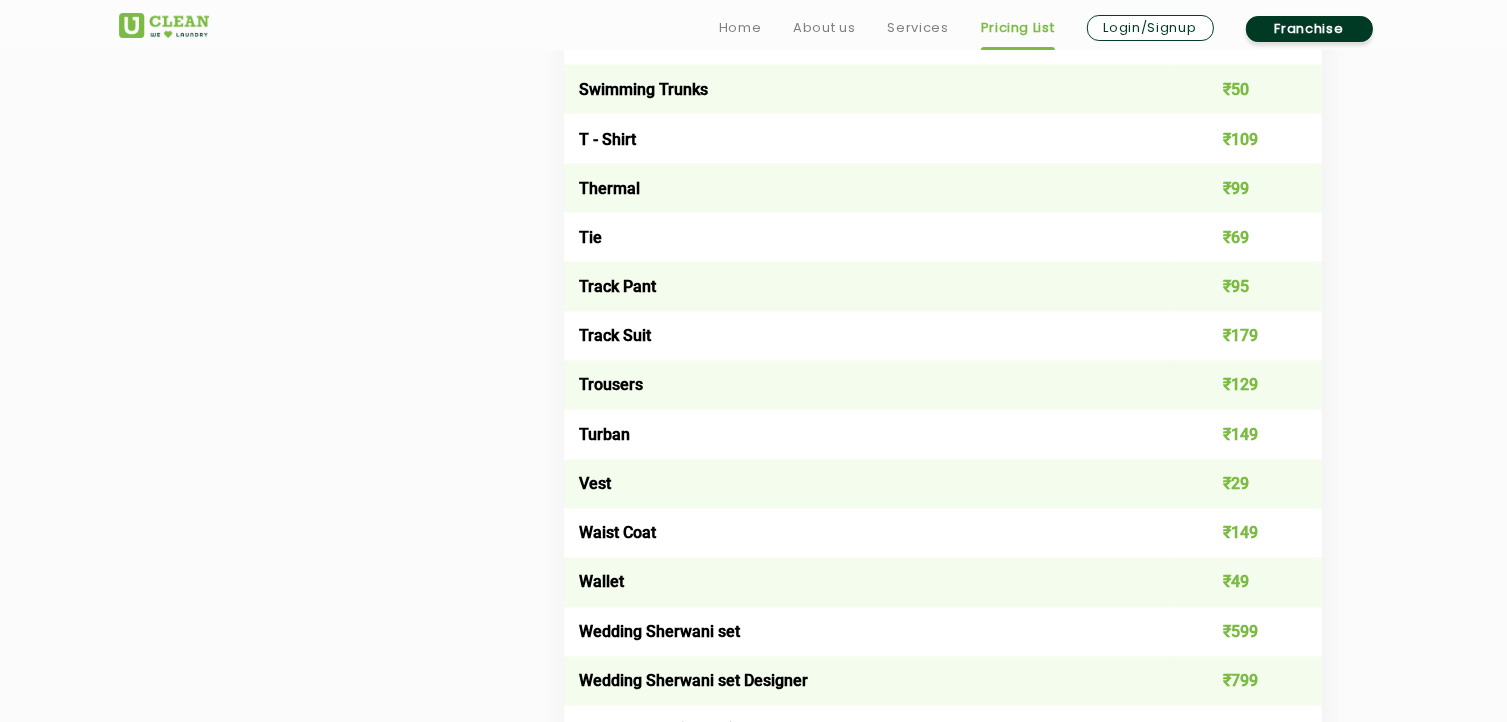 click on "Vest" at bounding box center (867, 484) 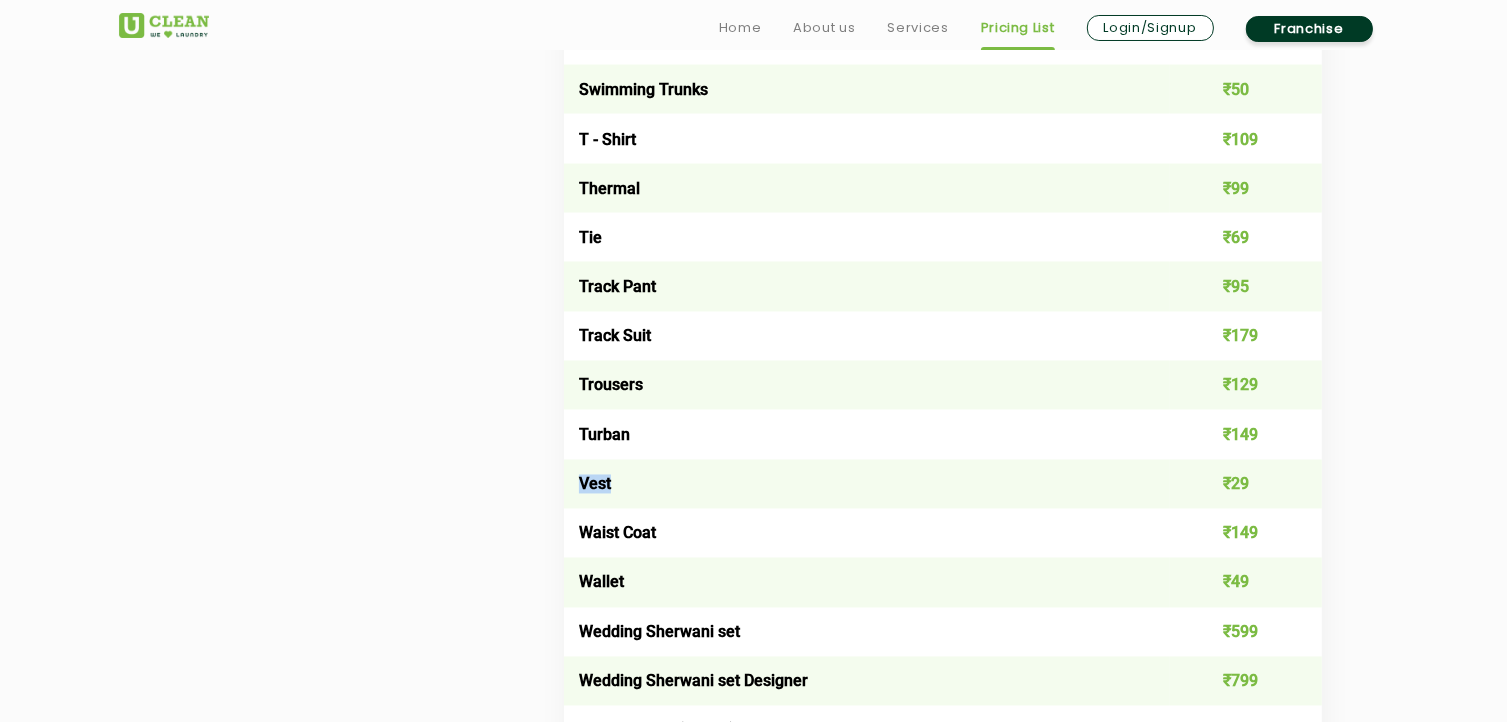 drag, startPoint x: 580, startPoint y: 495, endPoint x: 655, endPoint y: 499, distance: 75.10659 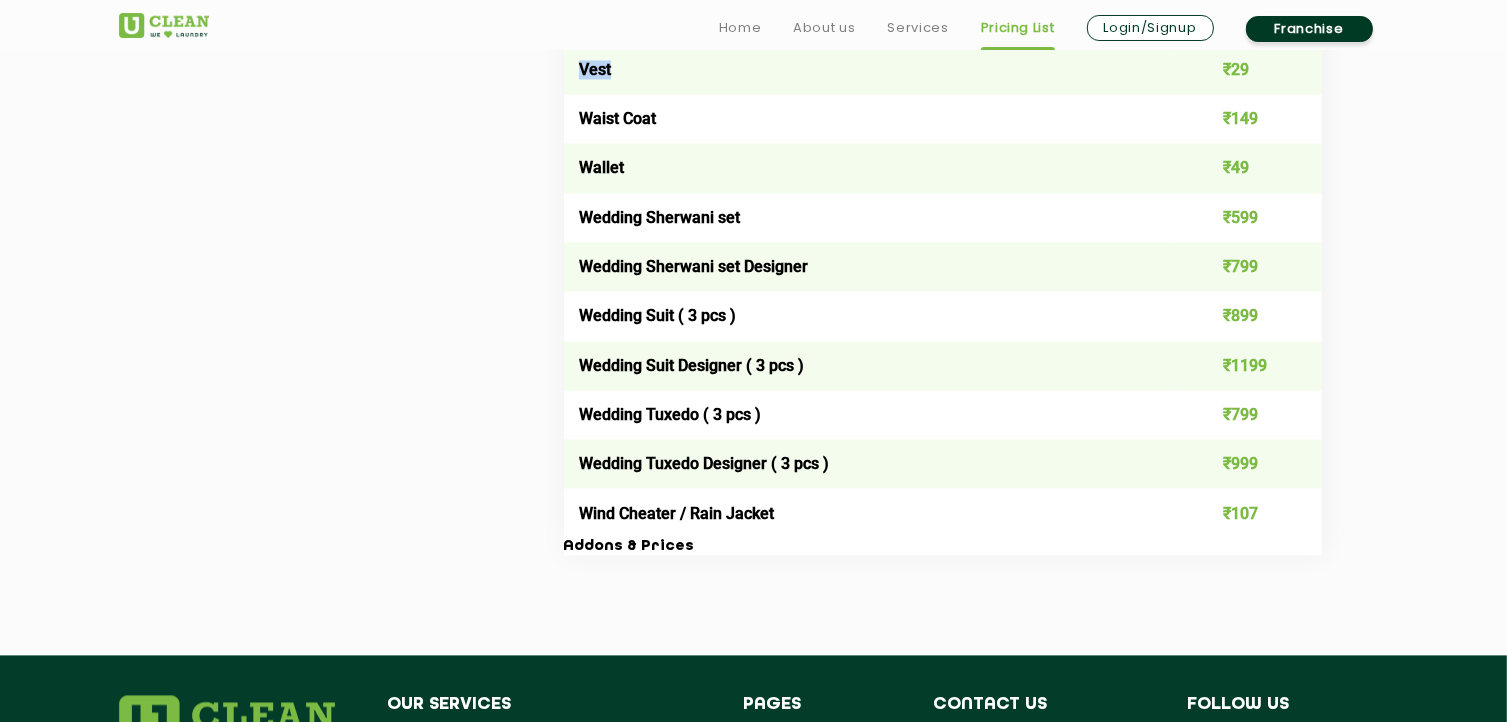 scroll, scrollTop: 3940, scrollLeft: 0, axis: vertical 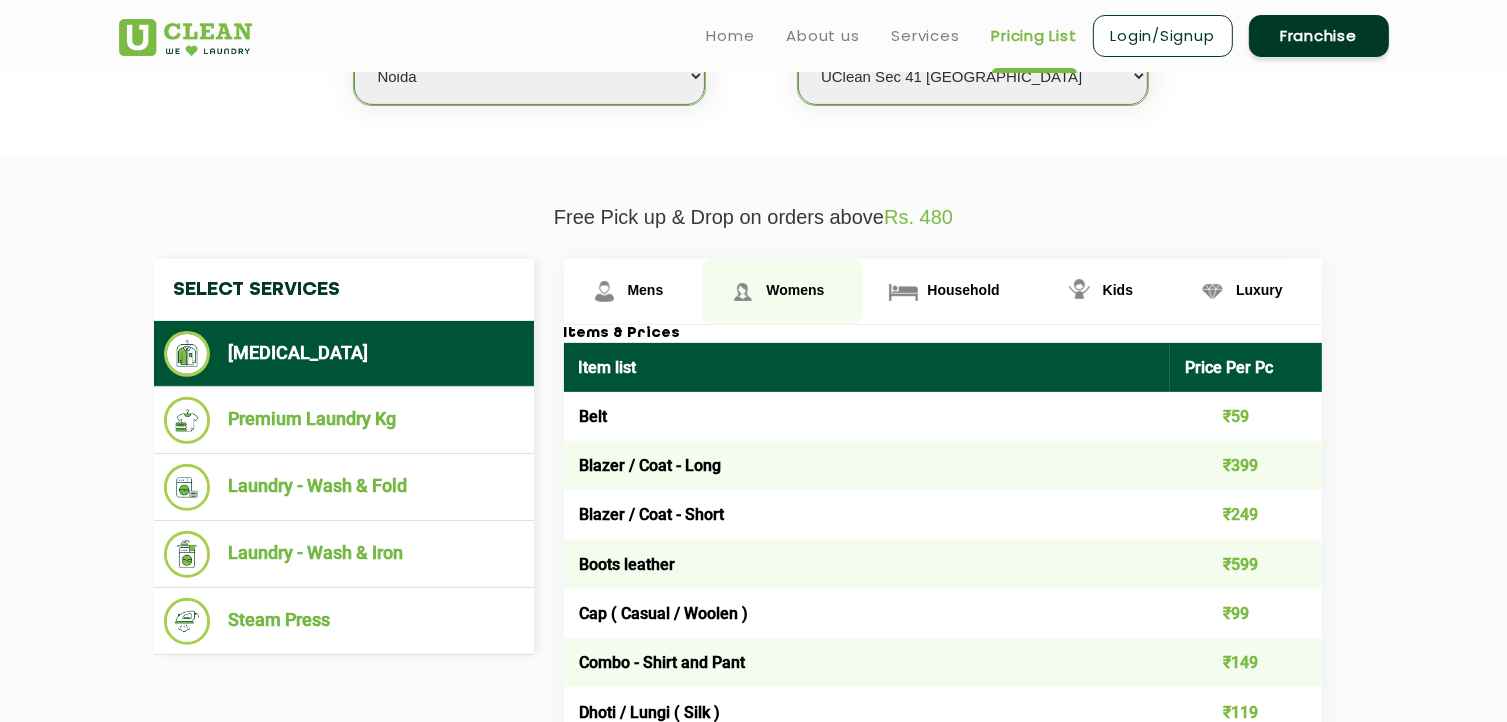 click on "Womens" at bounding box center (633, 291) 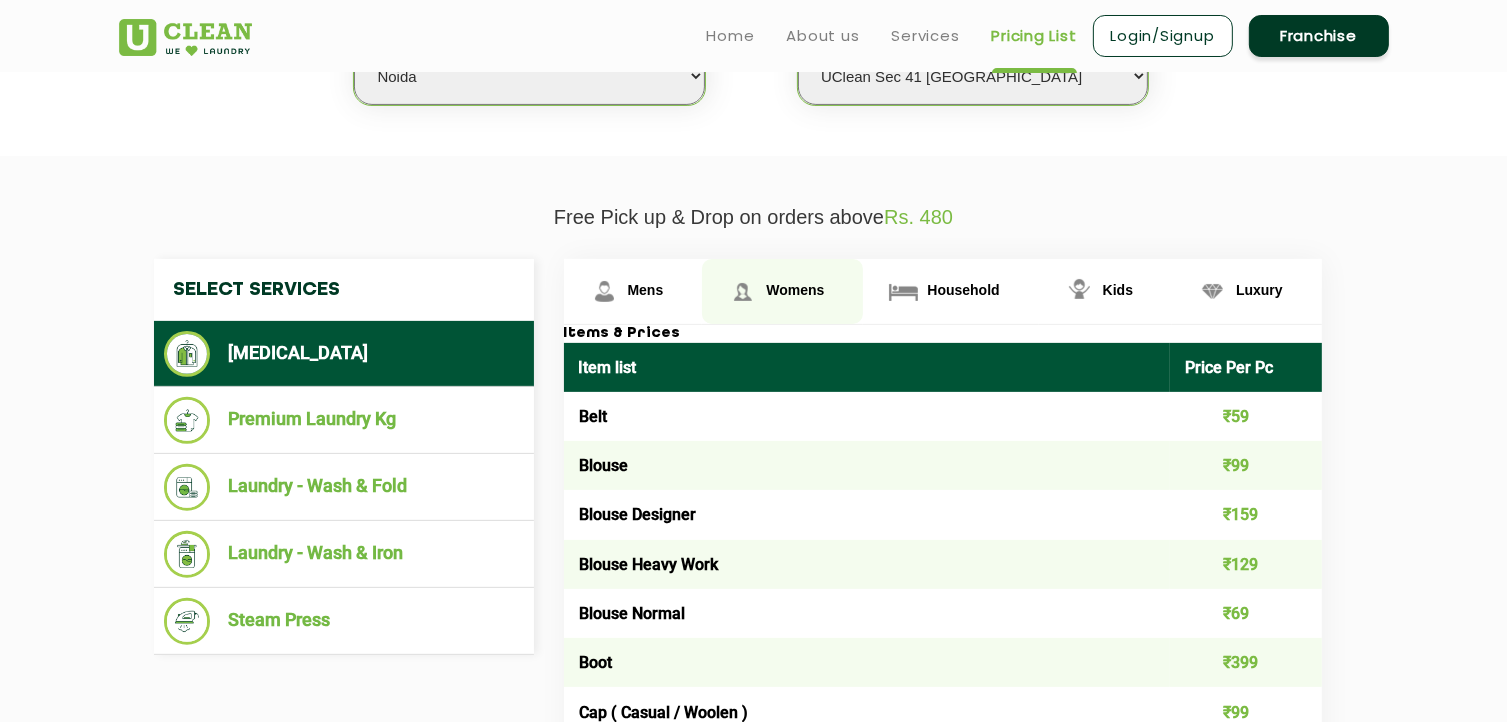 click on "Womens" at bounding box center (795, 290) 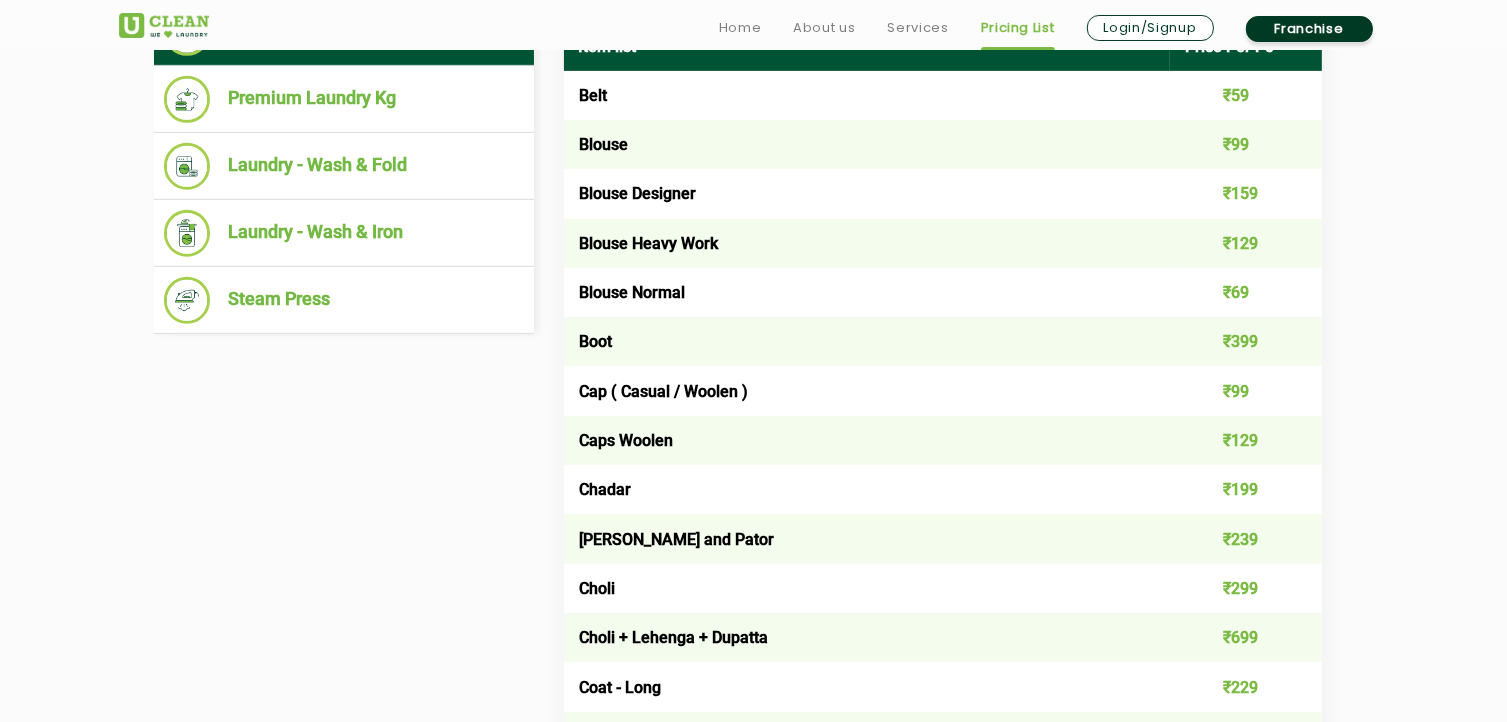 scroll, scrollTop: 929, scrollLeft: 0, axis: vertical 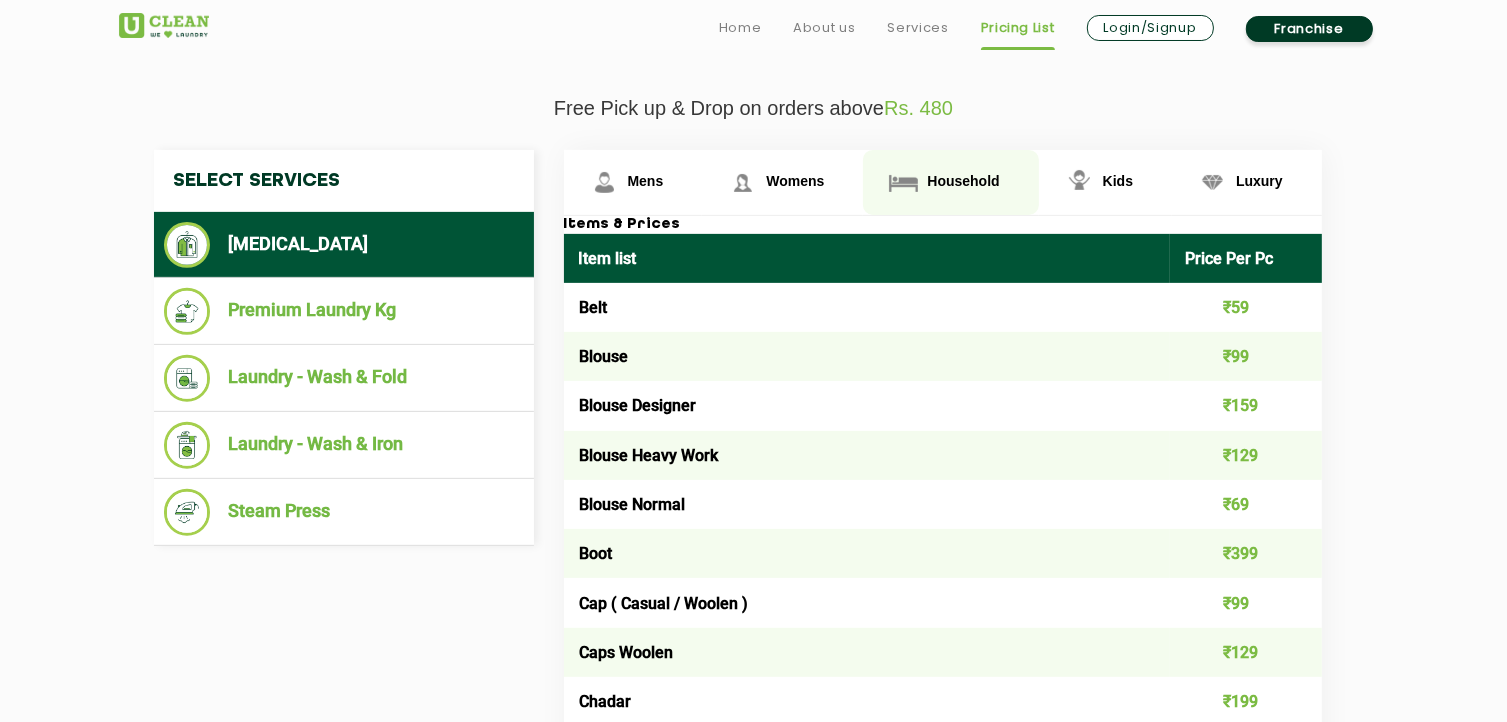 click on "Household" at bounding box center [646, 181] 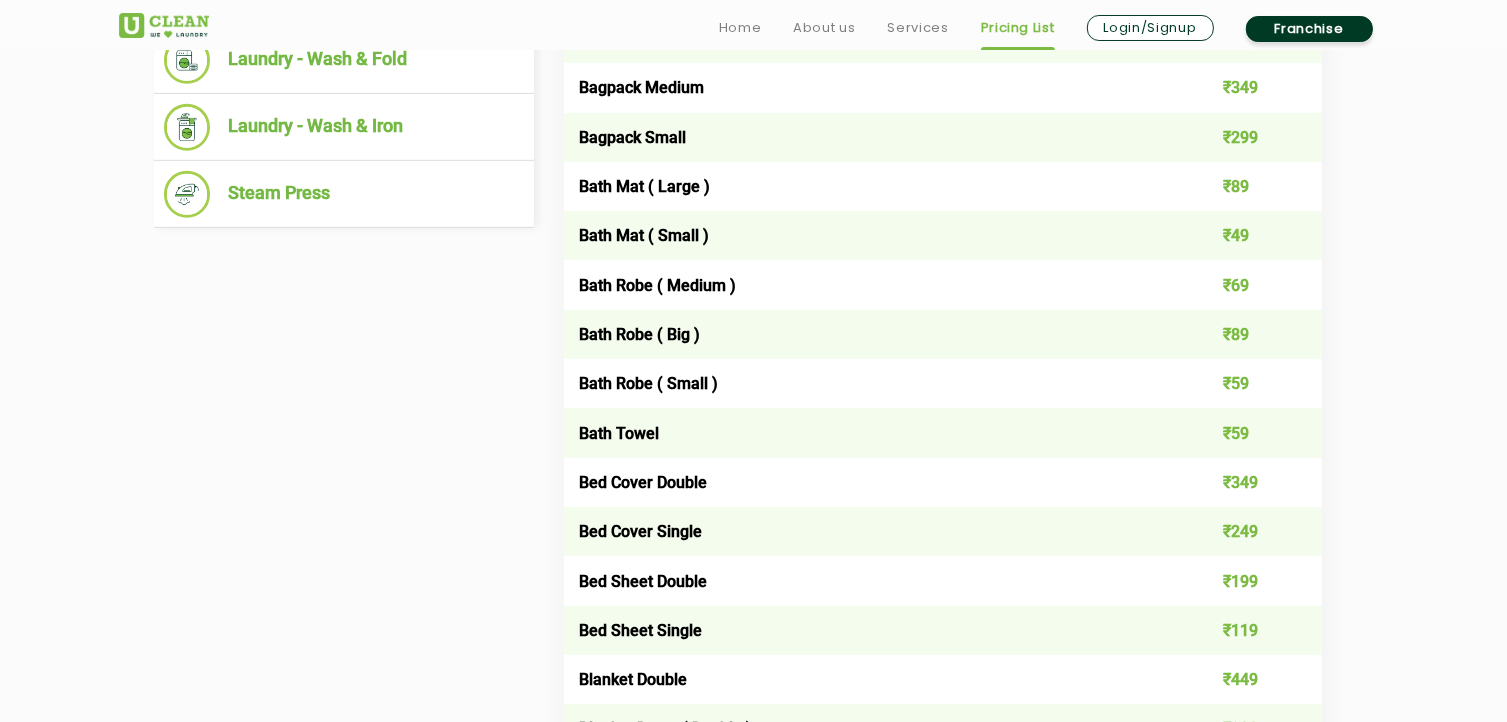scroll, scrollTop: 1044, scrollLeft: 0, axis: vertical 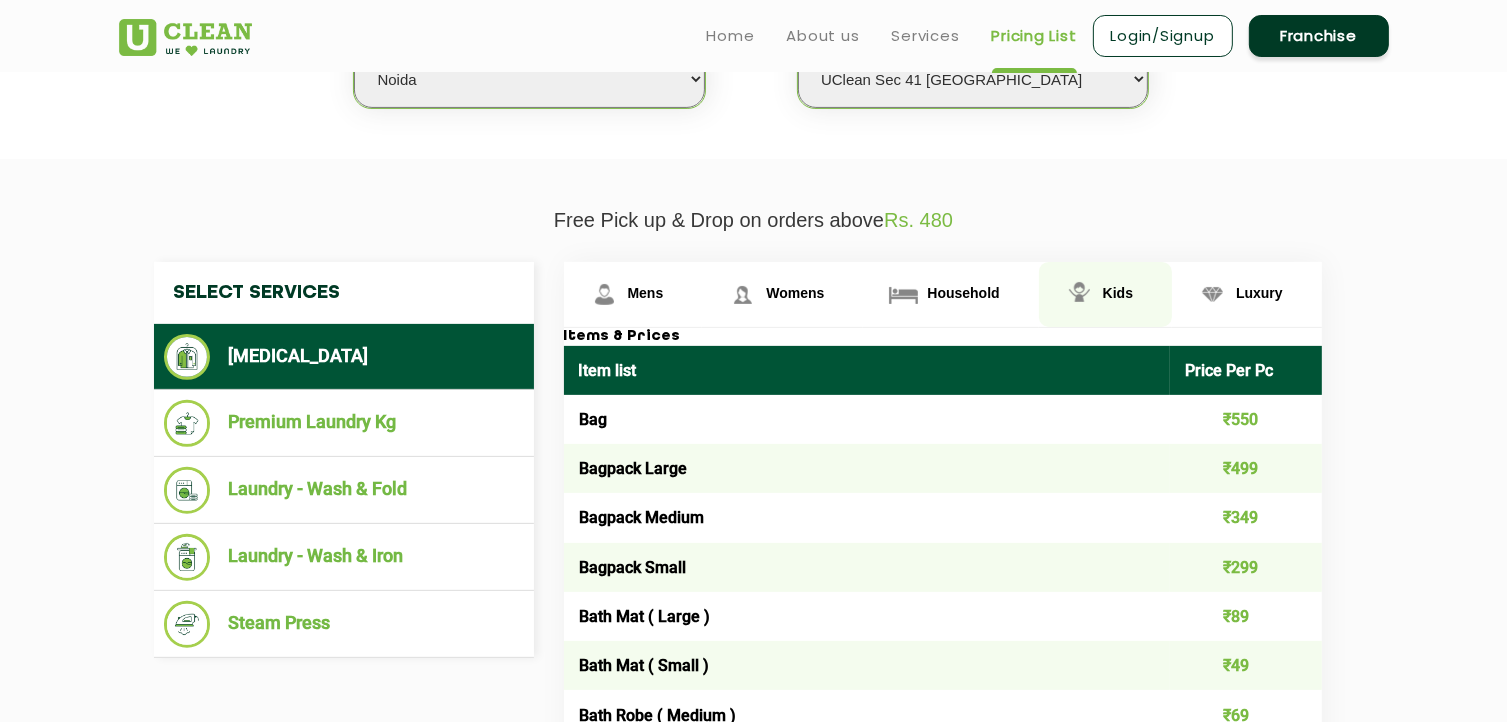 click on "Kids" at bounding box center [646, 293] 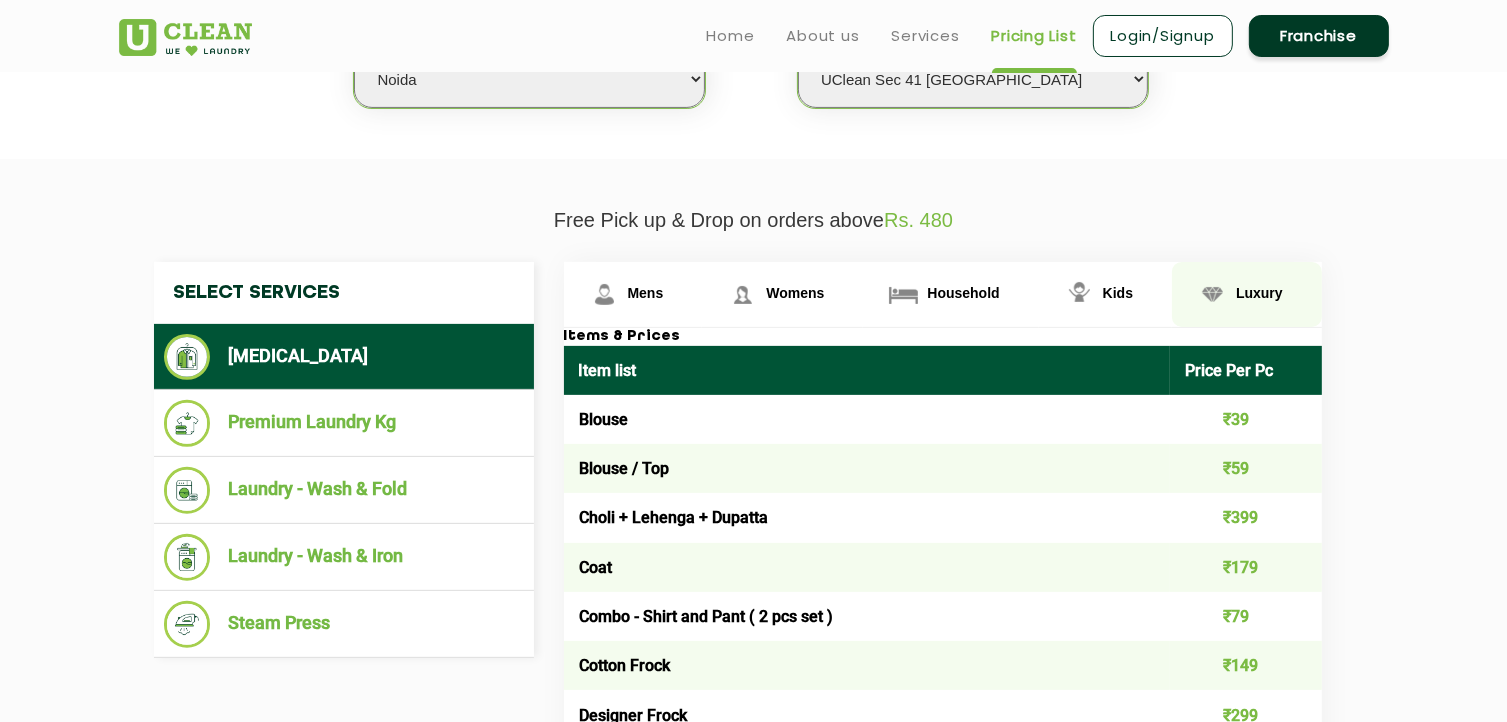 click on "Luxury" at bounding box center (646, 293) 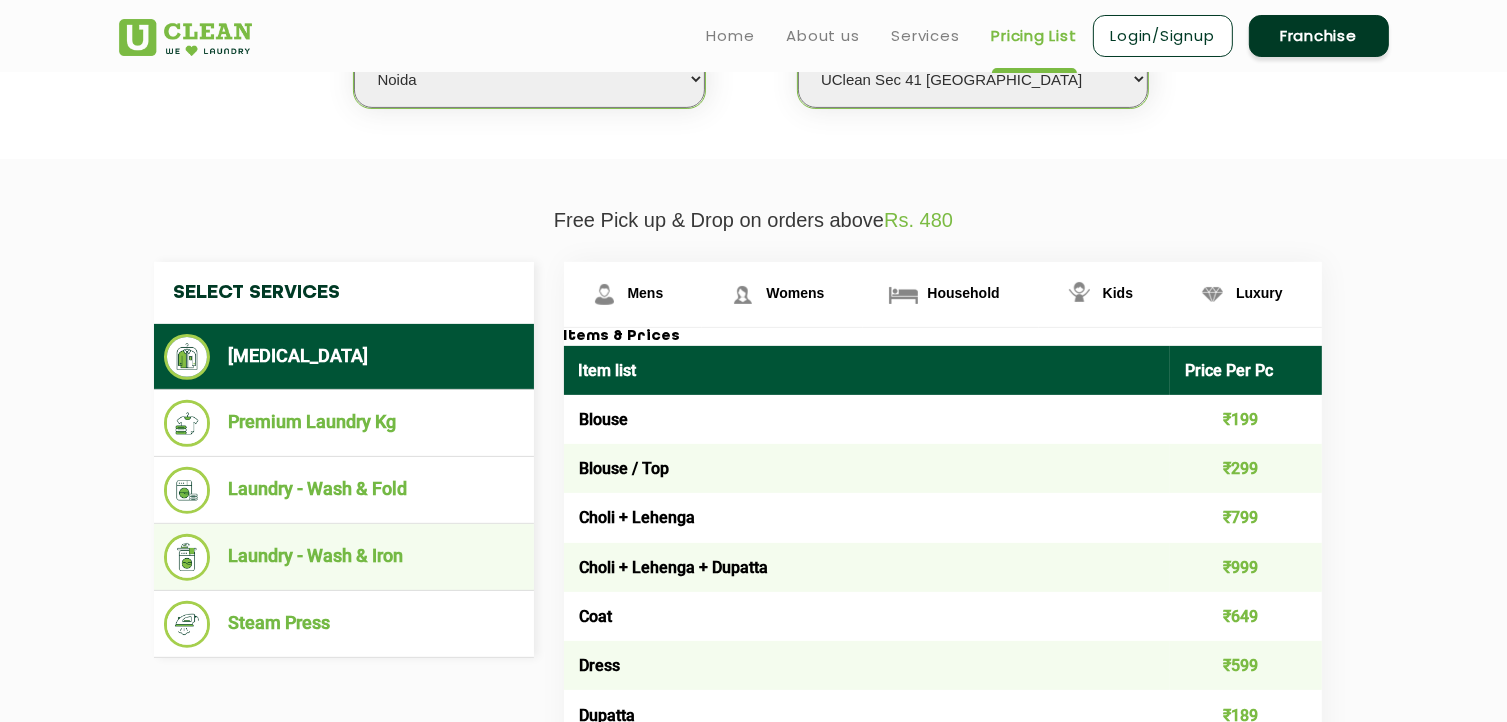 click on "Laundry - Wash & Iron" at bounding box center (344, 557) 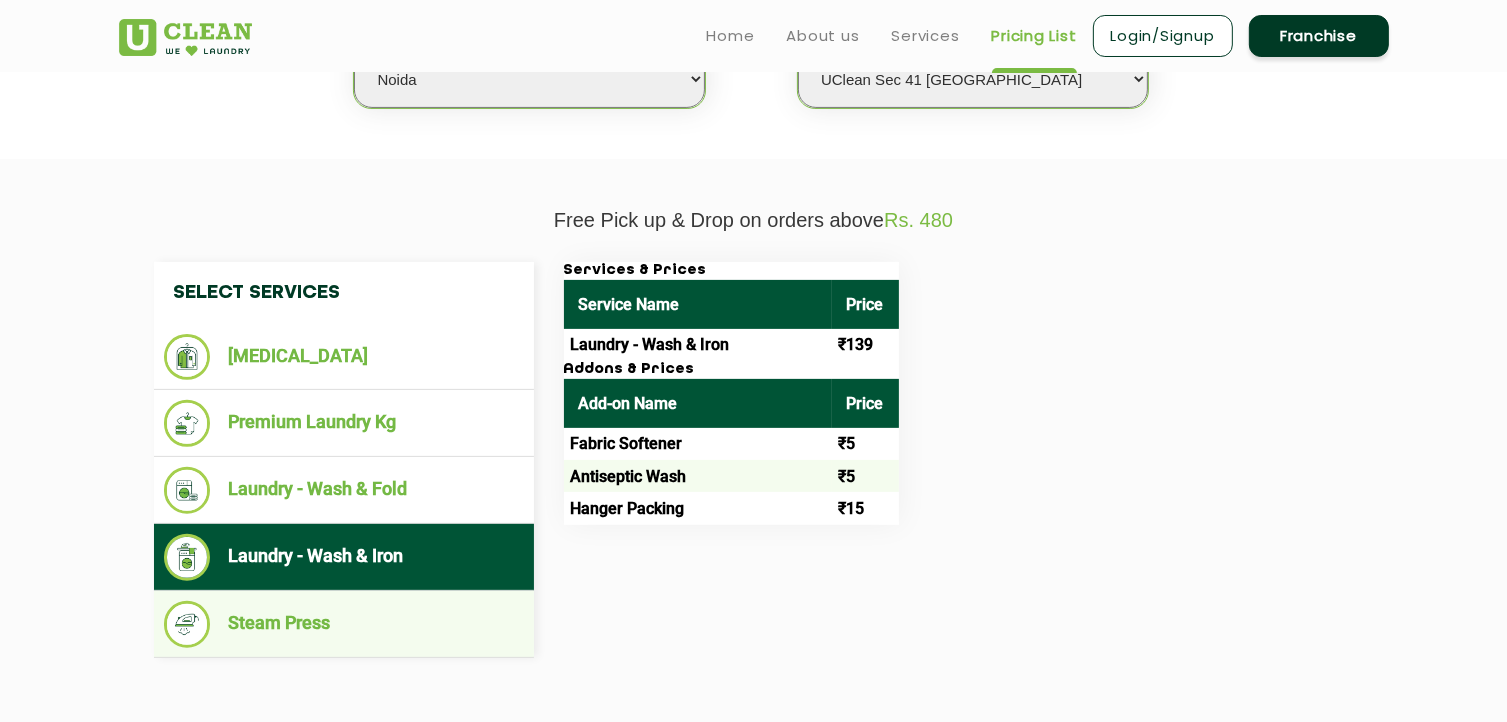 click on "Steam Press" at bounding box center [344, 624] 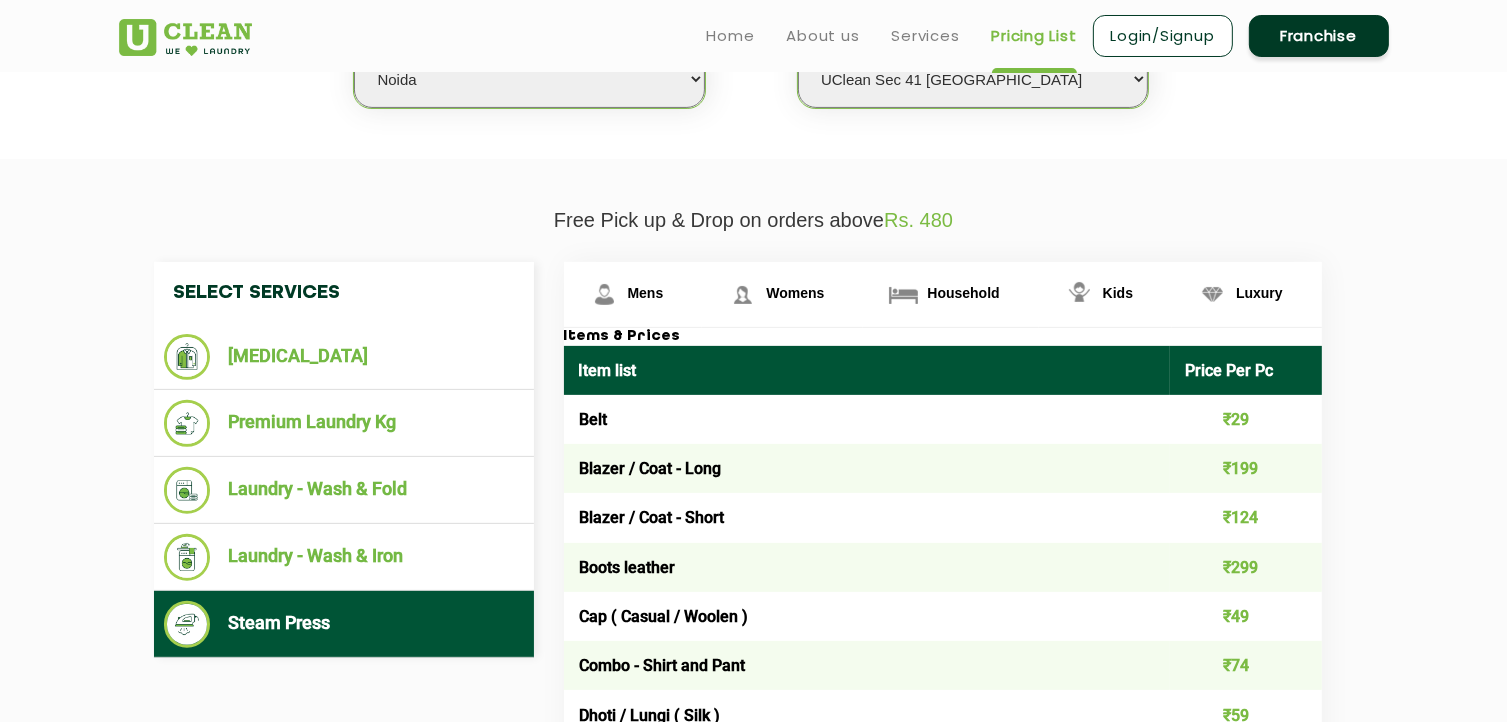 click on "Free Pick up & Drop on orders above  Rs. 480  Select Services Dry Cleaning  Premium Laundry Kg  Laundry - Wash & Fold  Laundry - Wash & Iron  Steam Press  Mens Womens Household Kids Luxury Items & Prices Item list Price Per Pc Belt ₹29 Blazer / Coat - Long ₹199 Blazer / Coat - Short ₹124 Boots leather ₹299 Cap ( Casual / Woolen ) ₹49 Combo - Shirt and Pant ₹74 Dhoti / Lungi ( Silk ) ₹59 Dhoti Heavy ₹83 Dhoti Normal ₹53 Formal and Casual Trousers / Pants ₹29 Gloves ( Leather ) ₹32 Gloves ( Woolen ) ₹32 Handkerchief ₹12 Hats ₹62 Indo Western ₹347 Jacket -  Faux fur Long ₹449 Jacket -  Faux fur Short ₹399 Jacket Leather ₹399 Jacket Normal Long ₹124 Jacket Normal Short ₹99 Jacket Puffer Long ₹199 Jacket Puffer Short ₹149 Jacket Rexine ₹149 Jeans ₹69 Joggers ₹89 Kurta ( Cotton ) ₹79 Kurta ( Silk ) ₹99 Kurta Heavy ₹114 Kurta Payjama ( Heavy ) ₹174 Kurta Payjama ( Light ) ₹99 Muffler ( Woolen / Pashmina ) ₹109 Pagdi ₹77 Parka Coat < Fur Inside > Long" 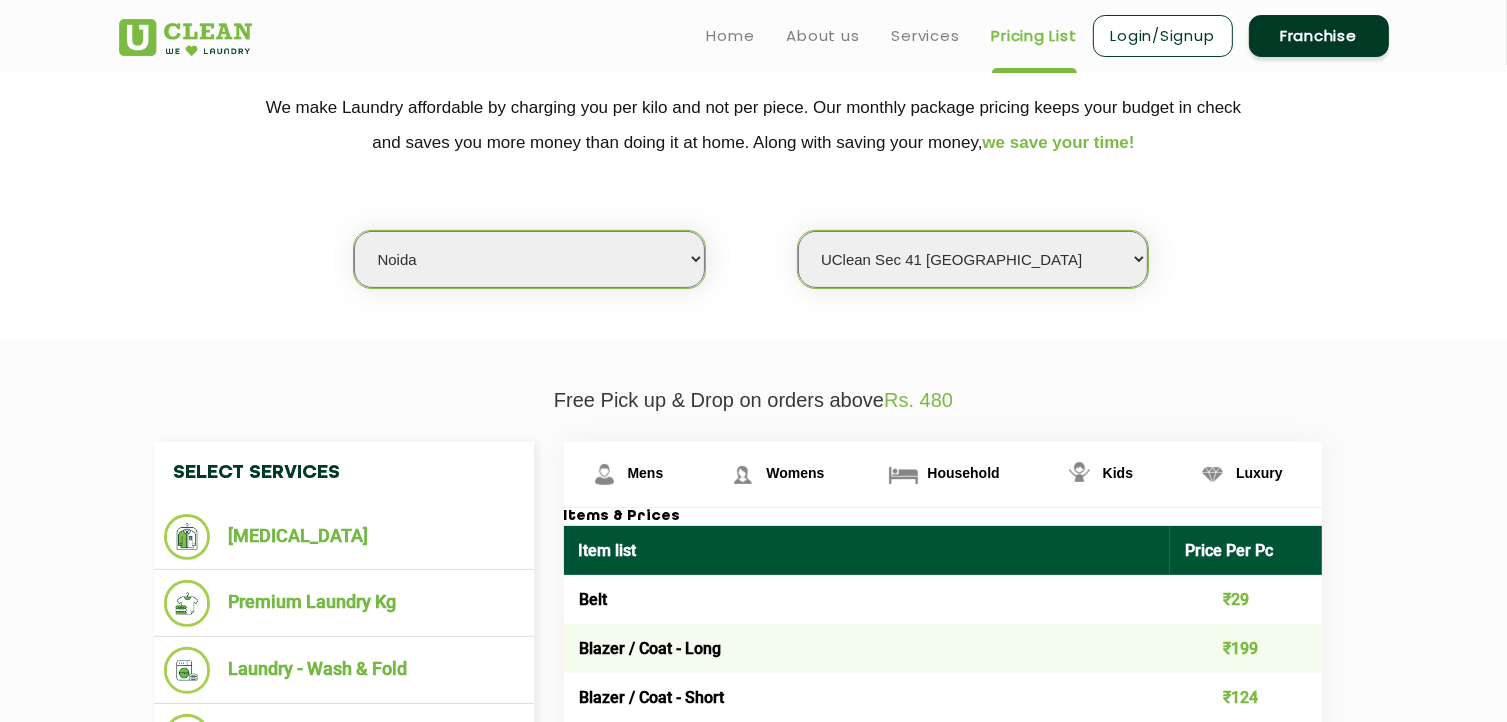 scroll, scrollTop: 0, scrollLeft: 0, axis: both 